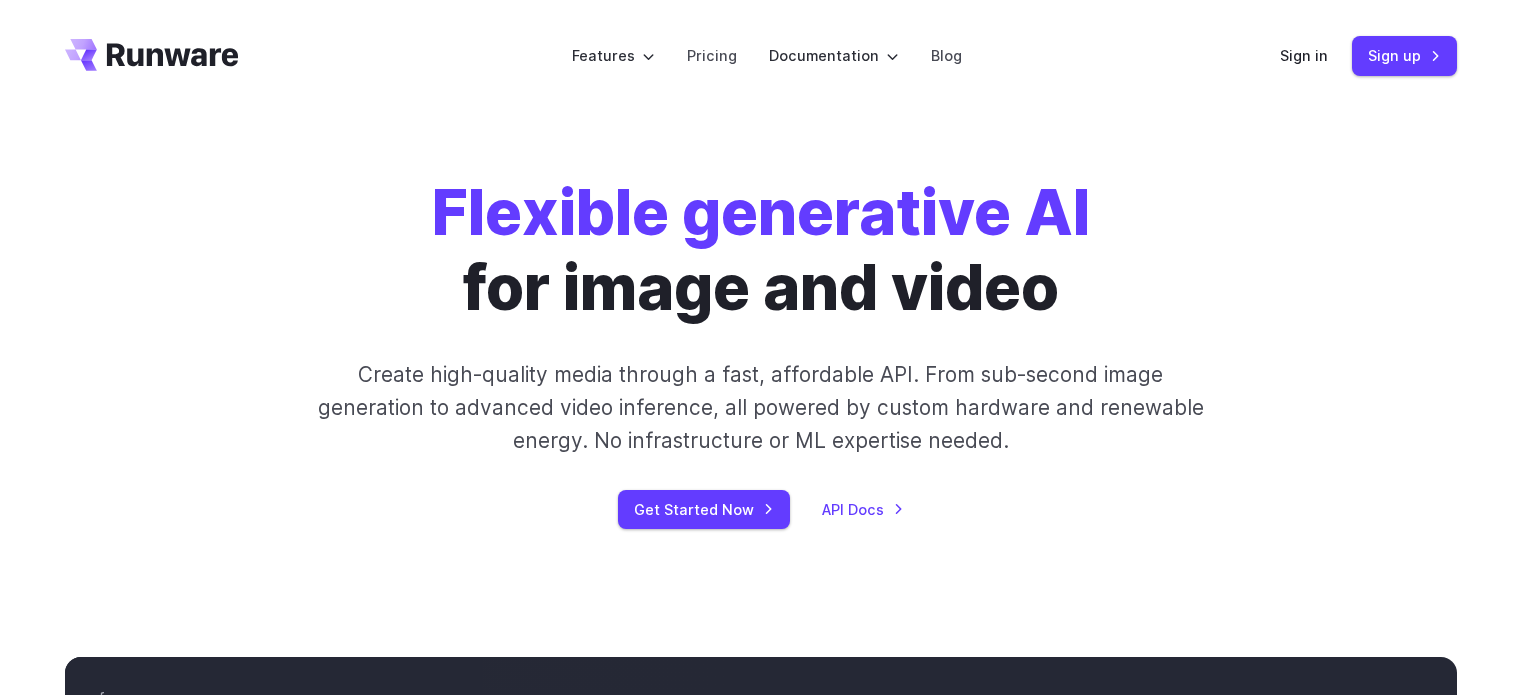 scroll, scrollTop: 0, scrollLeft: 0, axis: both 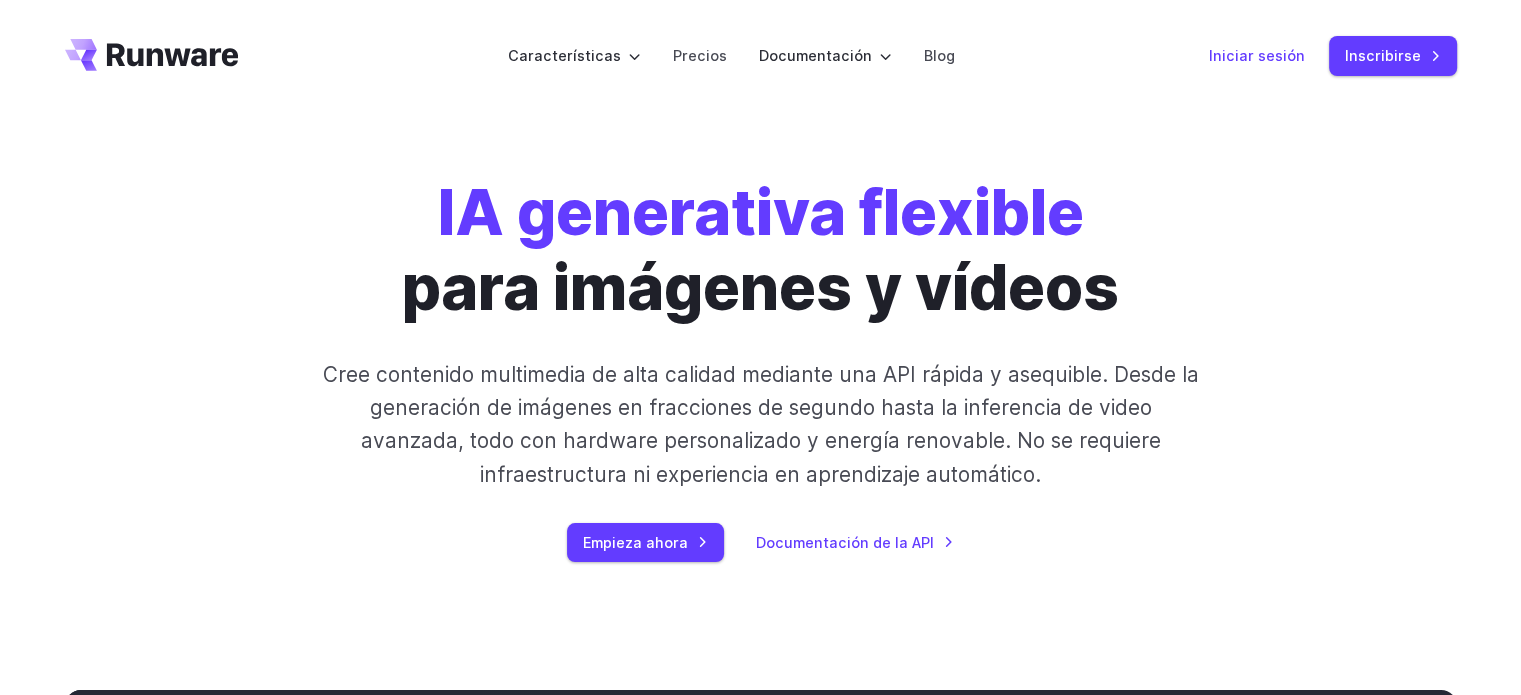 click on "Iniciar sesión" at bounding box center (1257, 55) 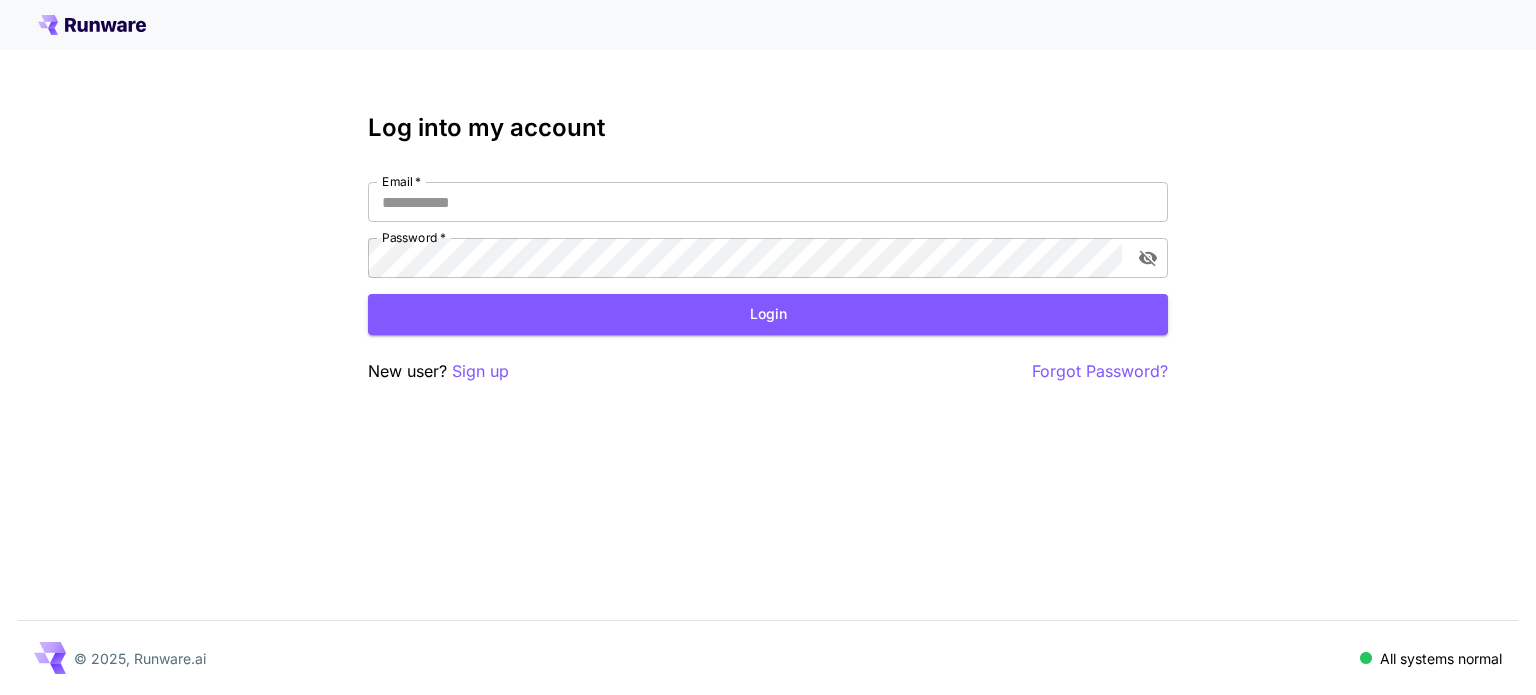 scroll, scrollTop: 0, scrollLeft: 0, axis: both 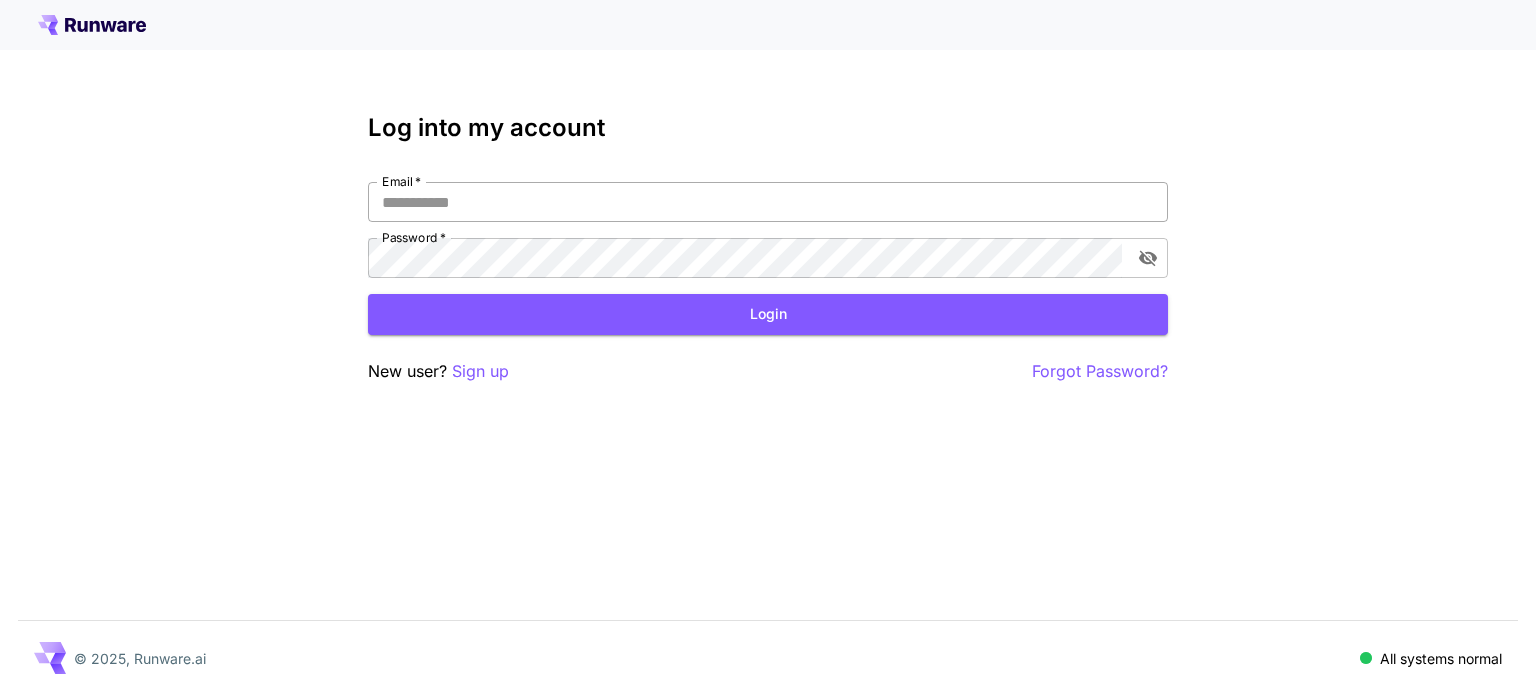 click on "Email   *" at bounding box center (768, 202) 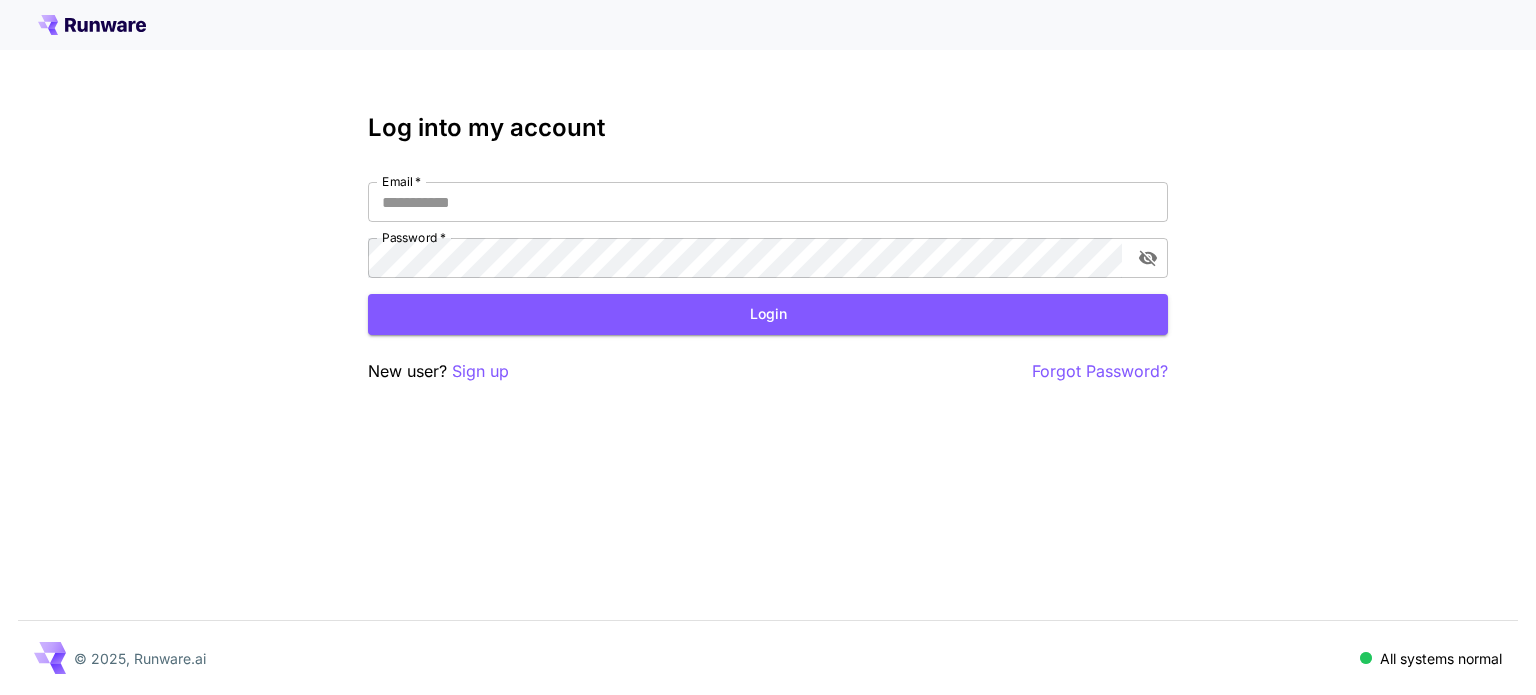 type on "**********" 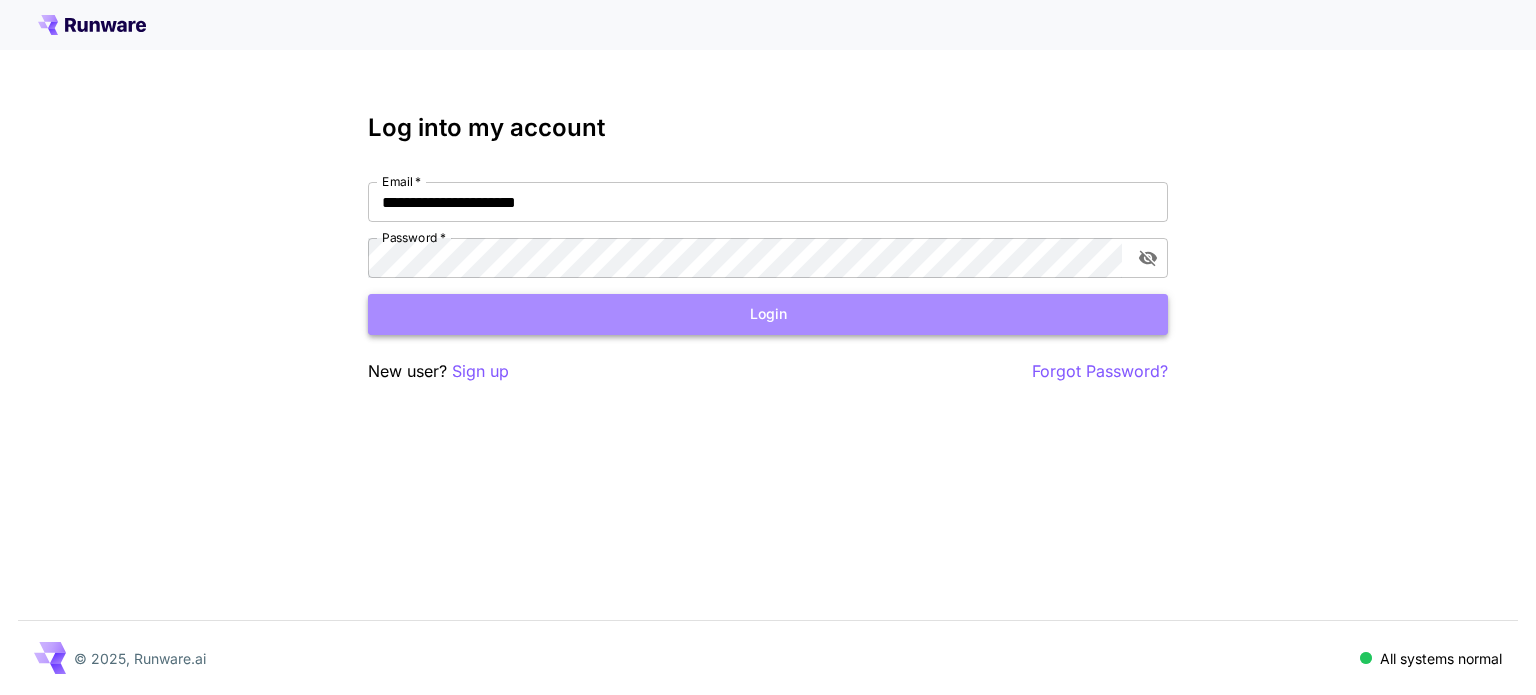 click on "Login" at bounding box center [768, 314] 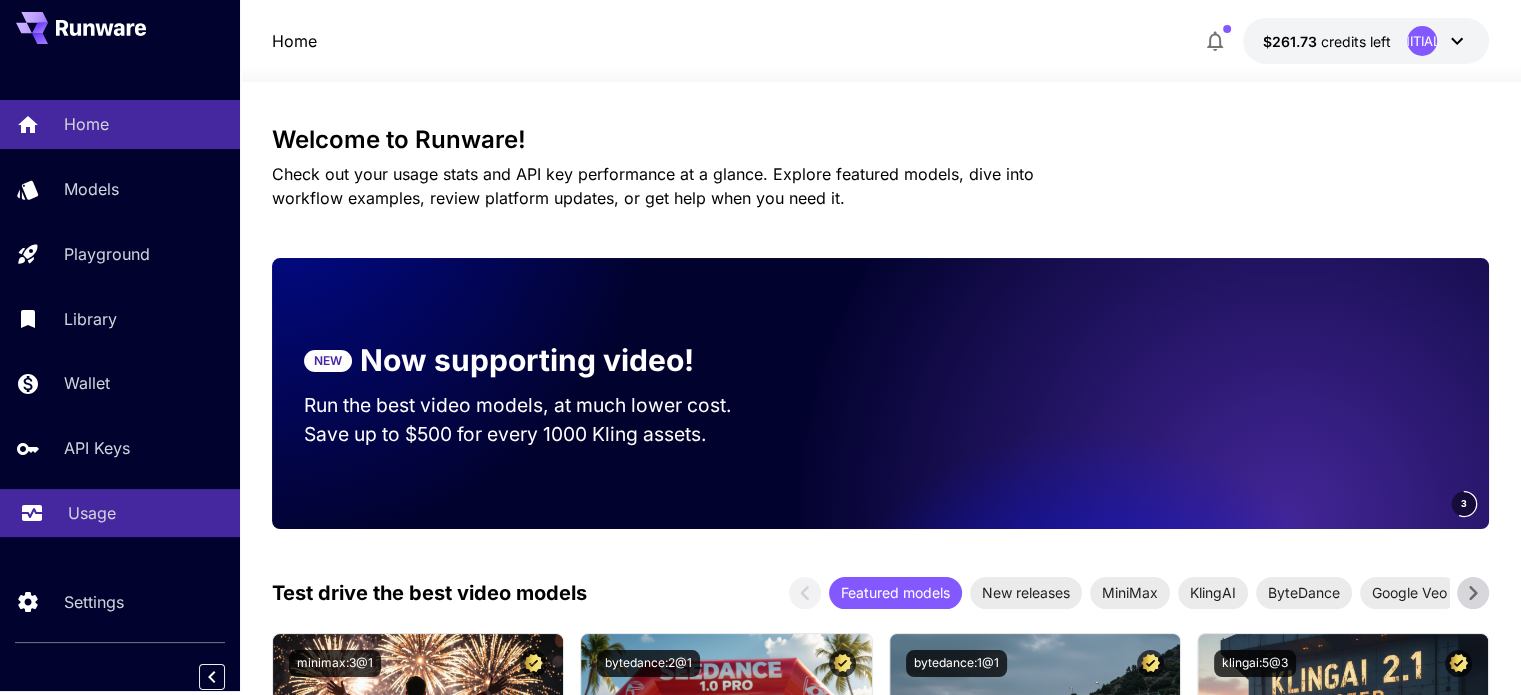 scroll, scrollTop: 8, scrollLeft: 0, axis: vertical 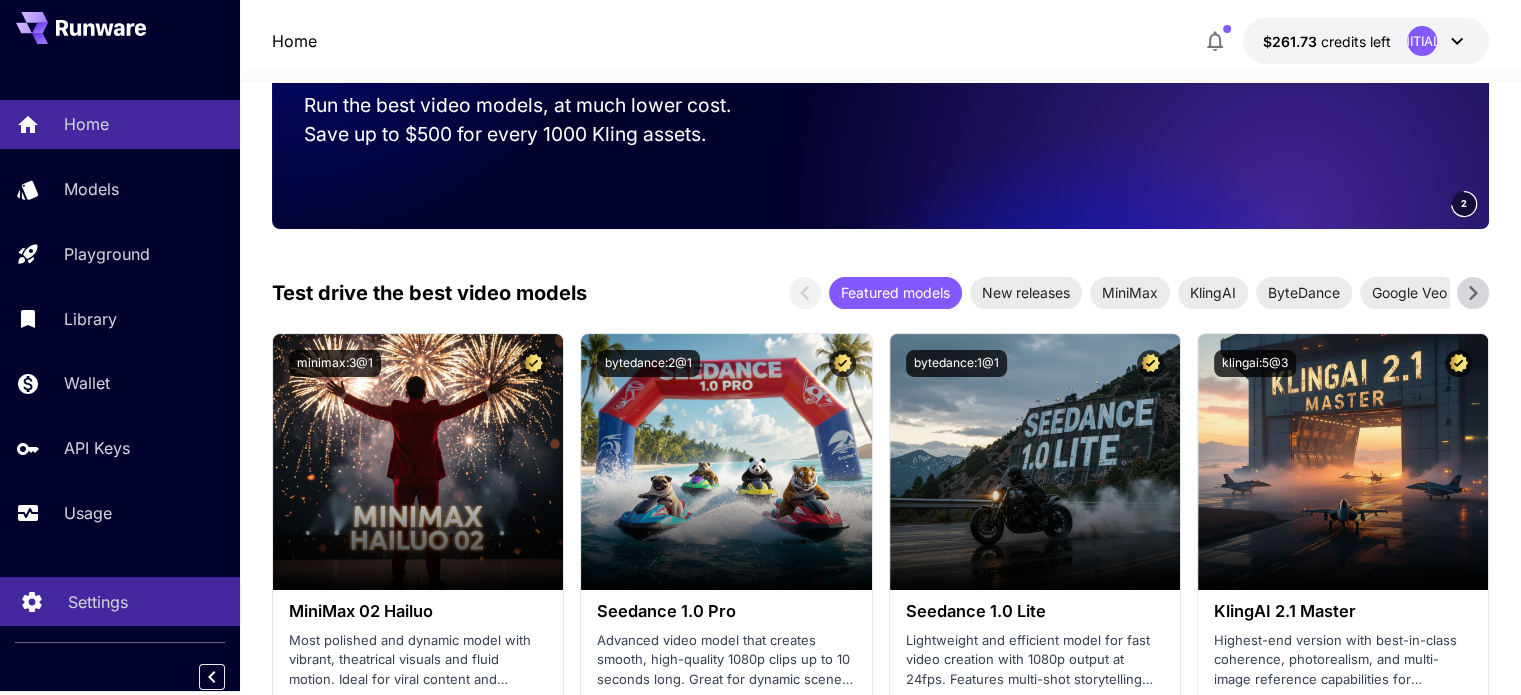 click on "Settings" at bounding box center (98, 602) 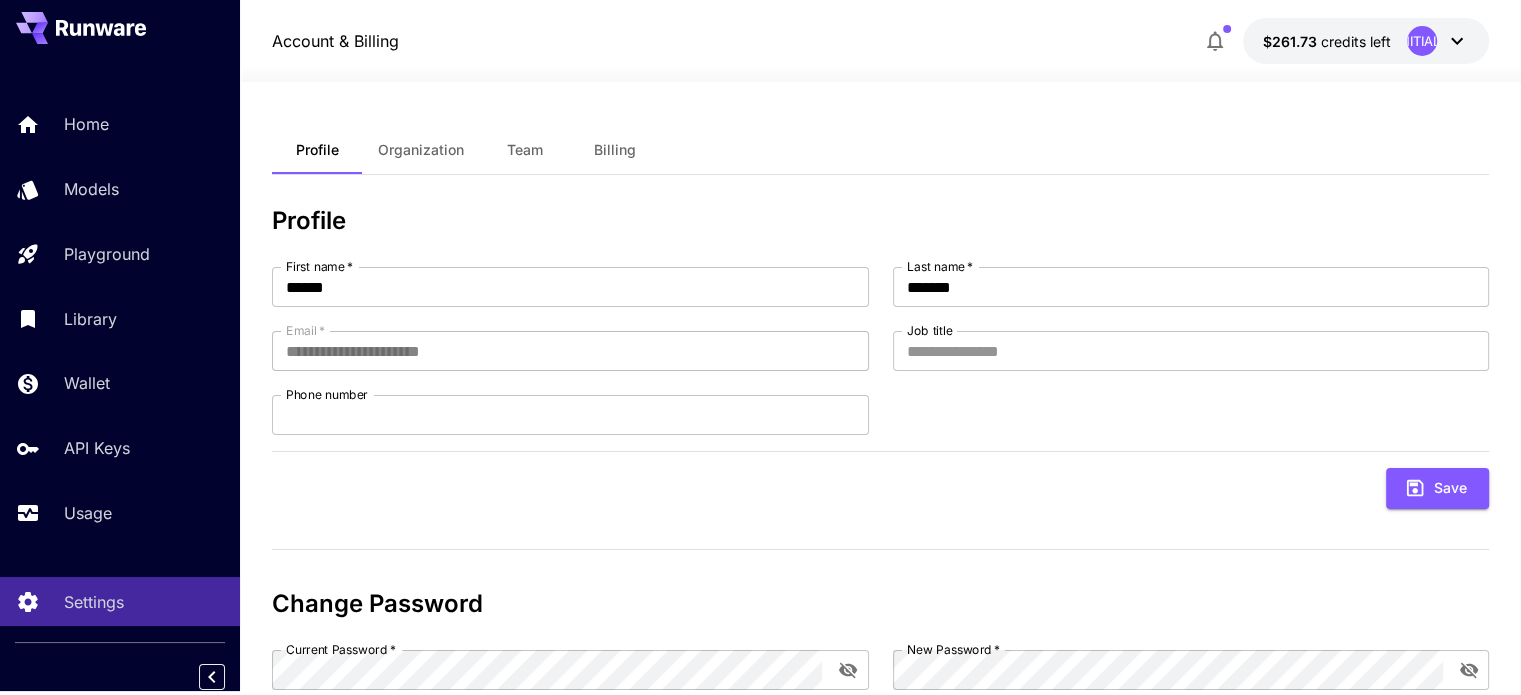click on "Billing" at bounding box center [615, 150] 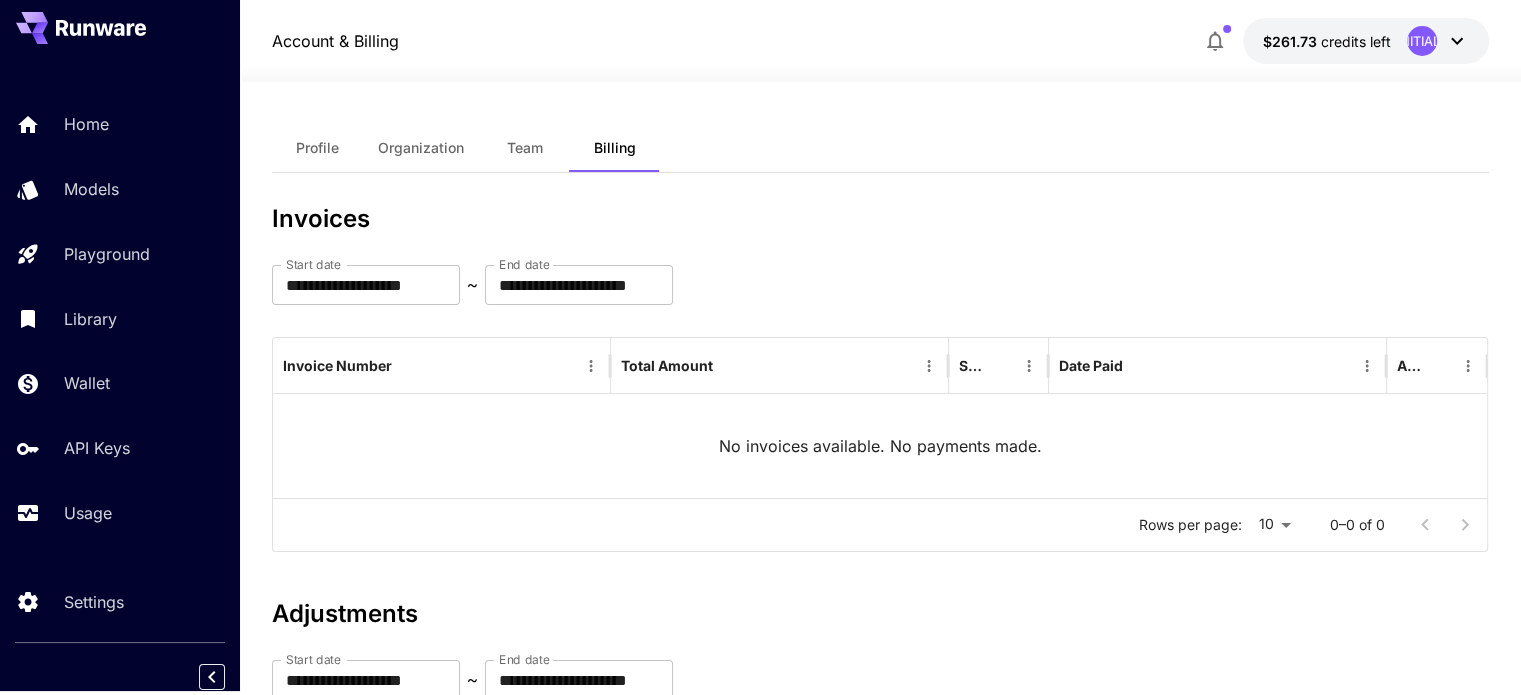 scroll, scrollTop: 0, scrollLeft: 0, axis: both 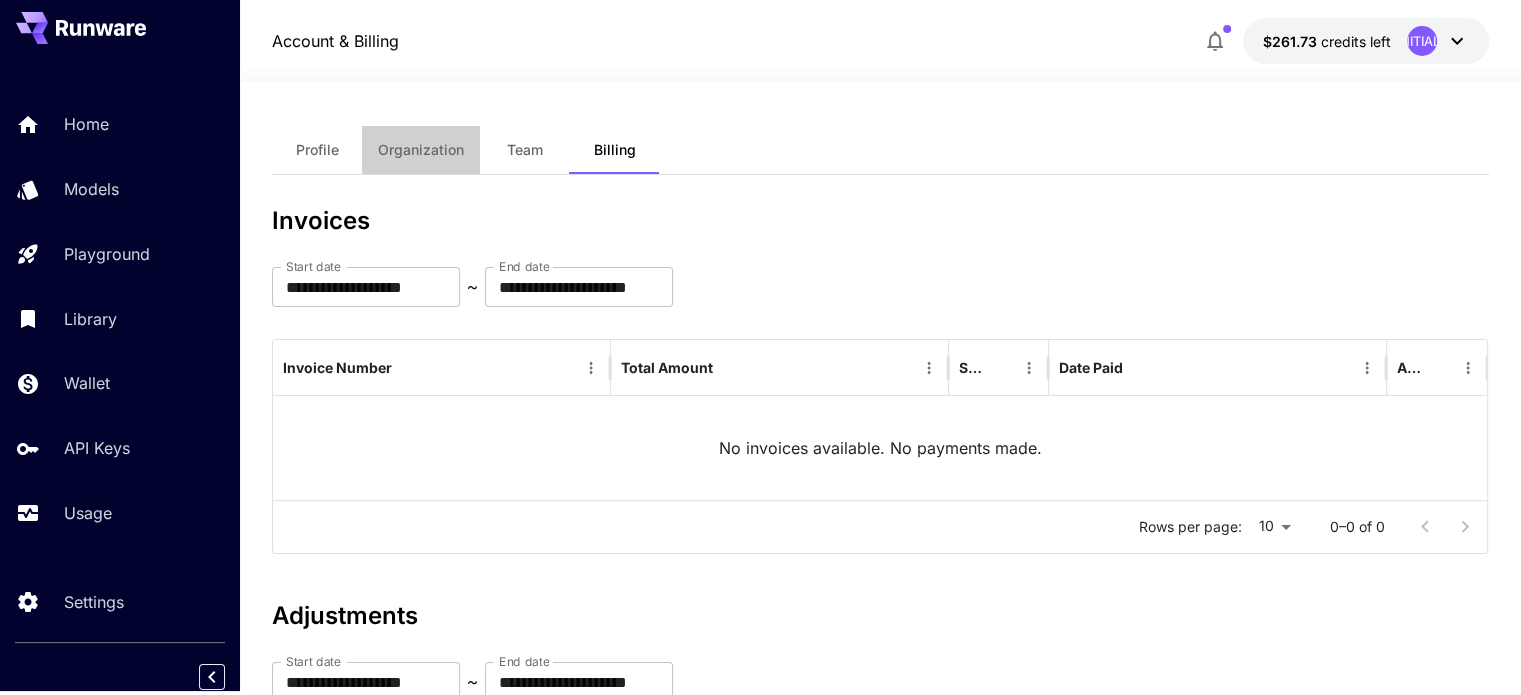 click on "Organization" at bounding box center [421, 150] 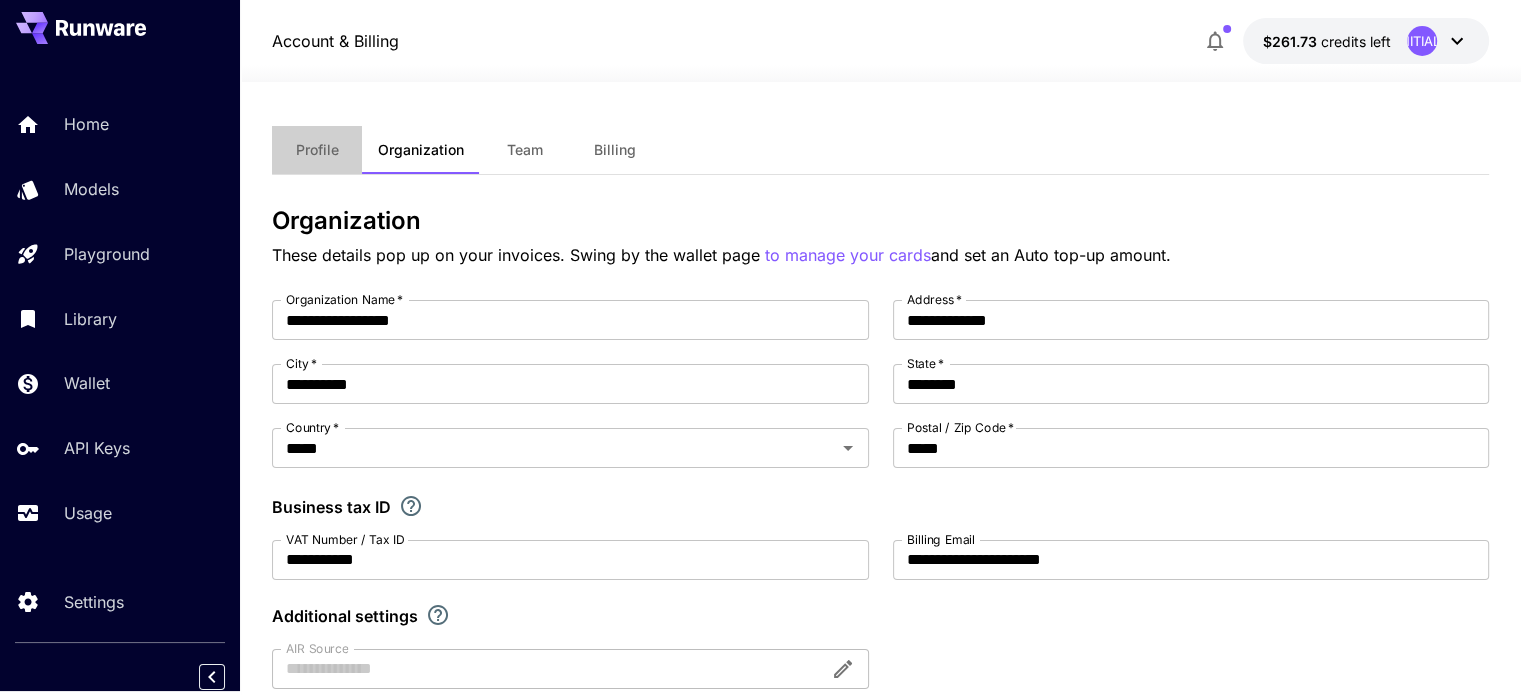 drag, startPoint x: 340, startPoint y: 146, endPoint x: 543, endPoint y: 157, distance: 203.2978 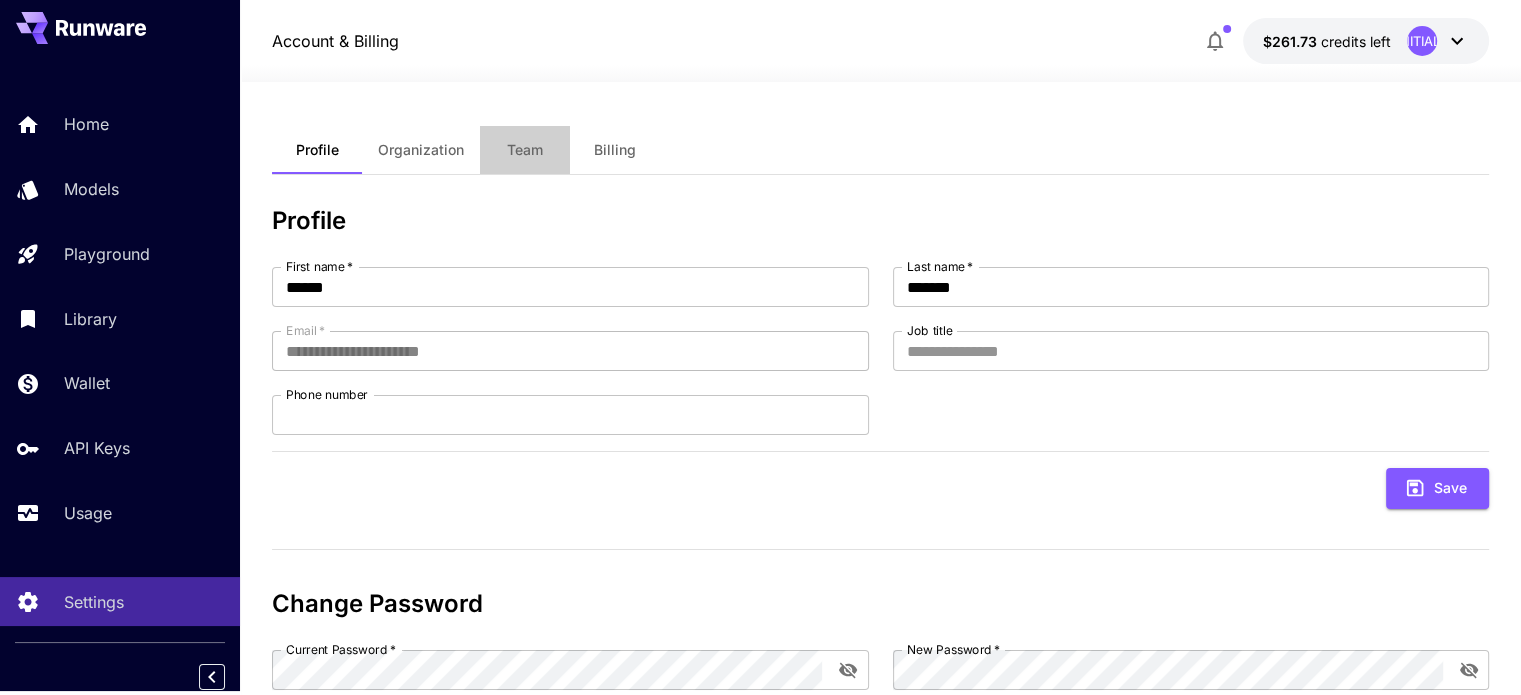 click on "Team" at bounding box center [525, 150] 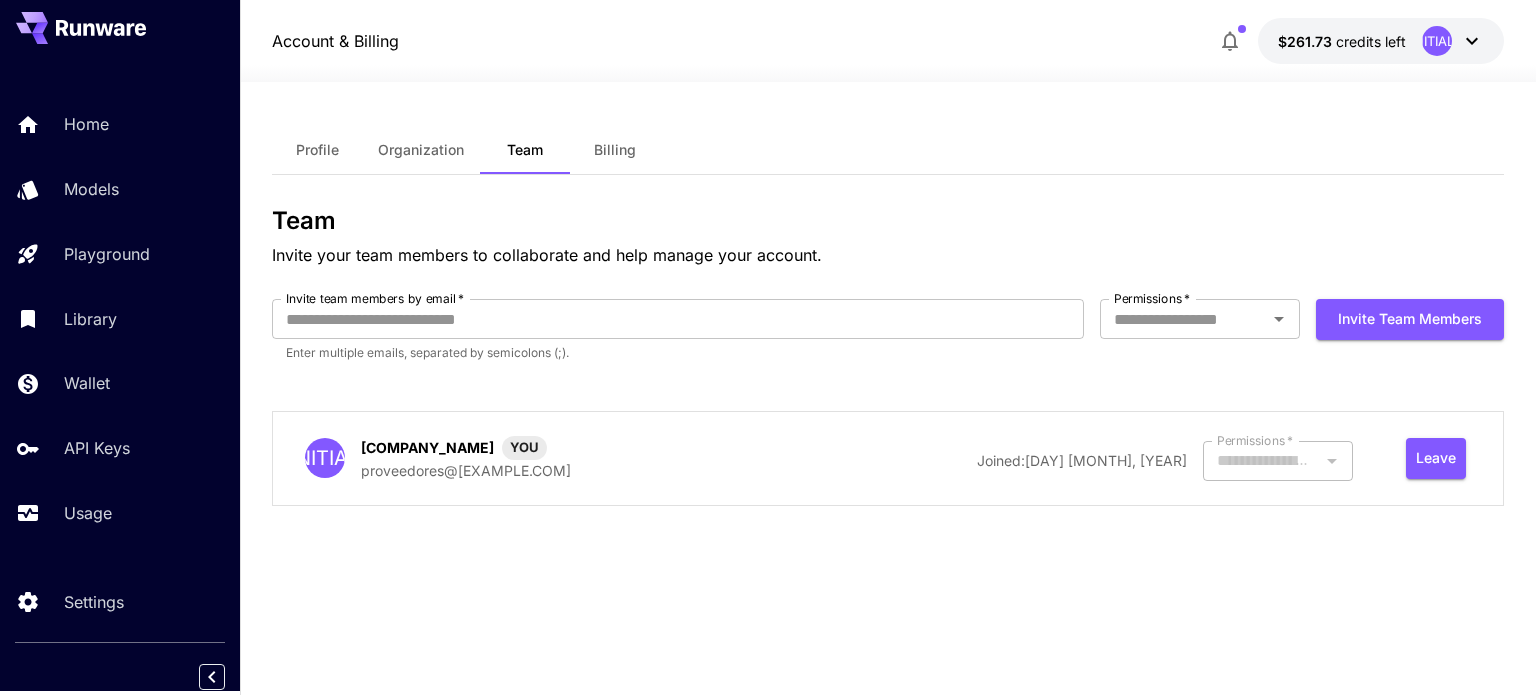 click on "Billing" at bounding box center [615, 150] 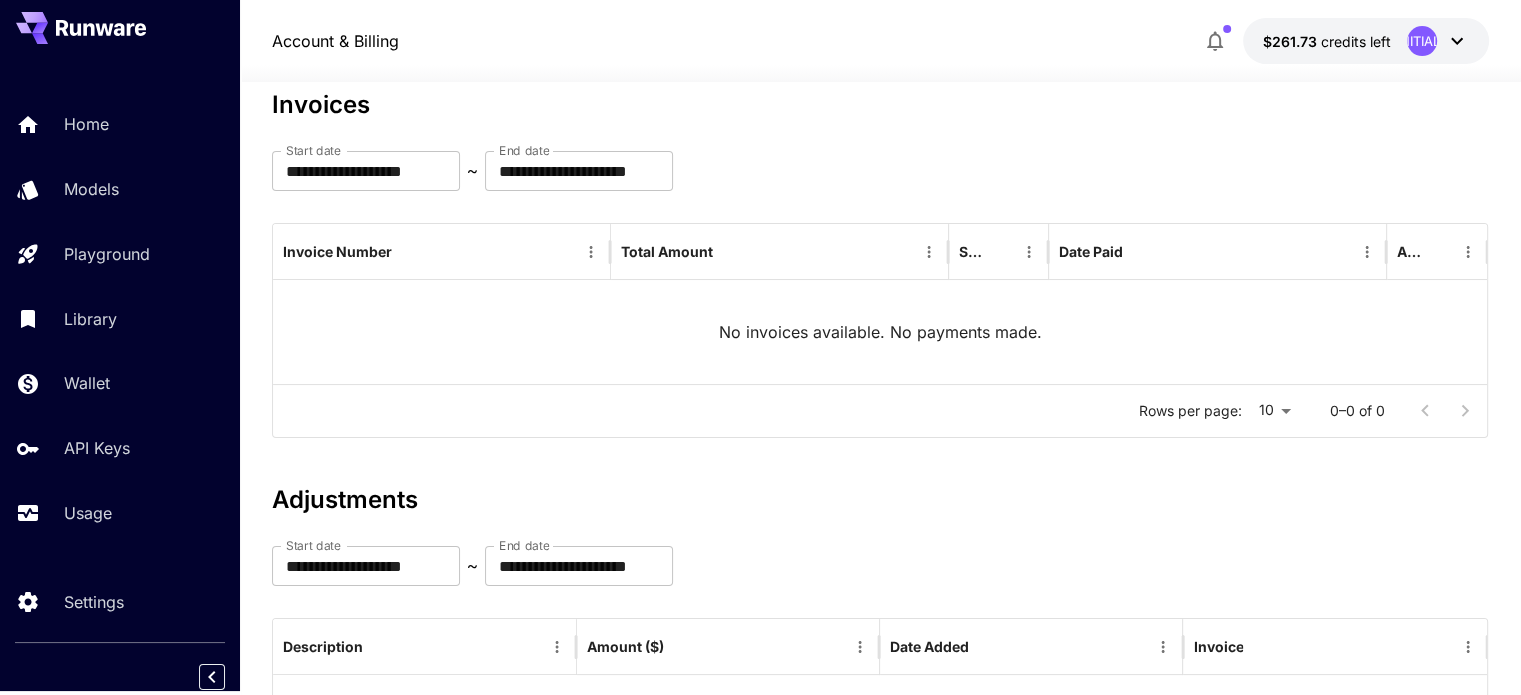 scroll, scrollTop: 112, scrollLeft: 0, axis: vertical 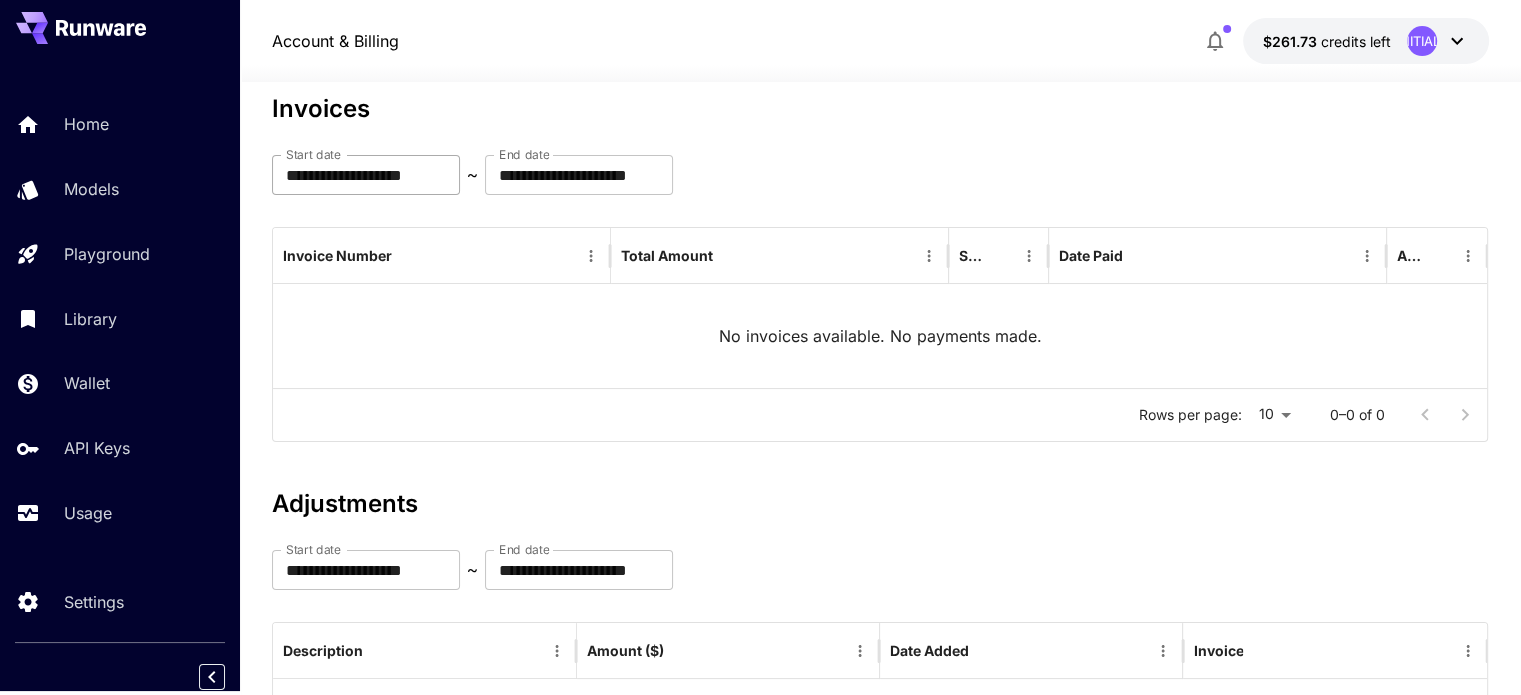 click on "**********" at bounding box center [366, 175] 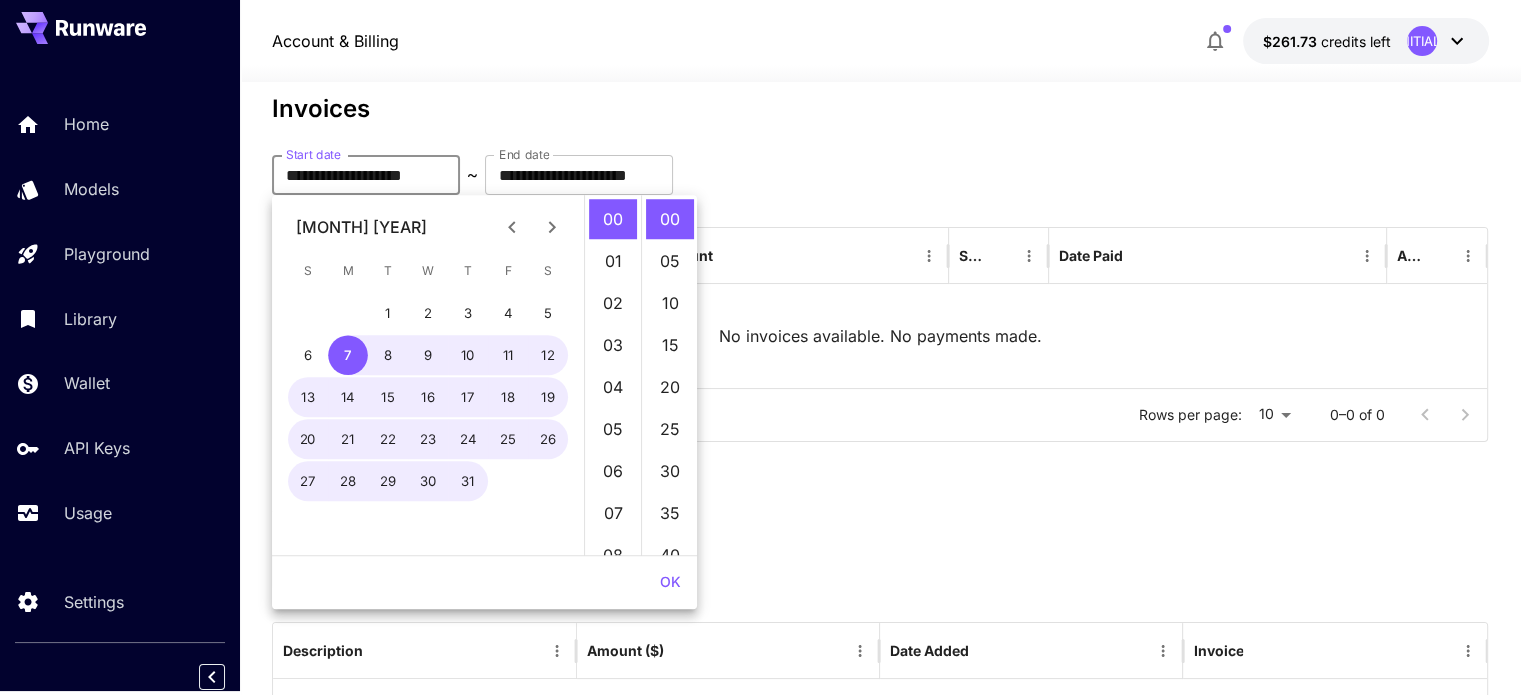 click on "**********" at bounding box center (366, 175) 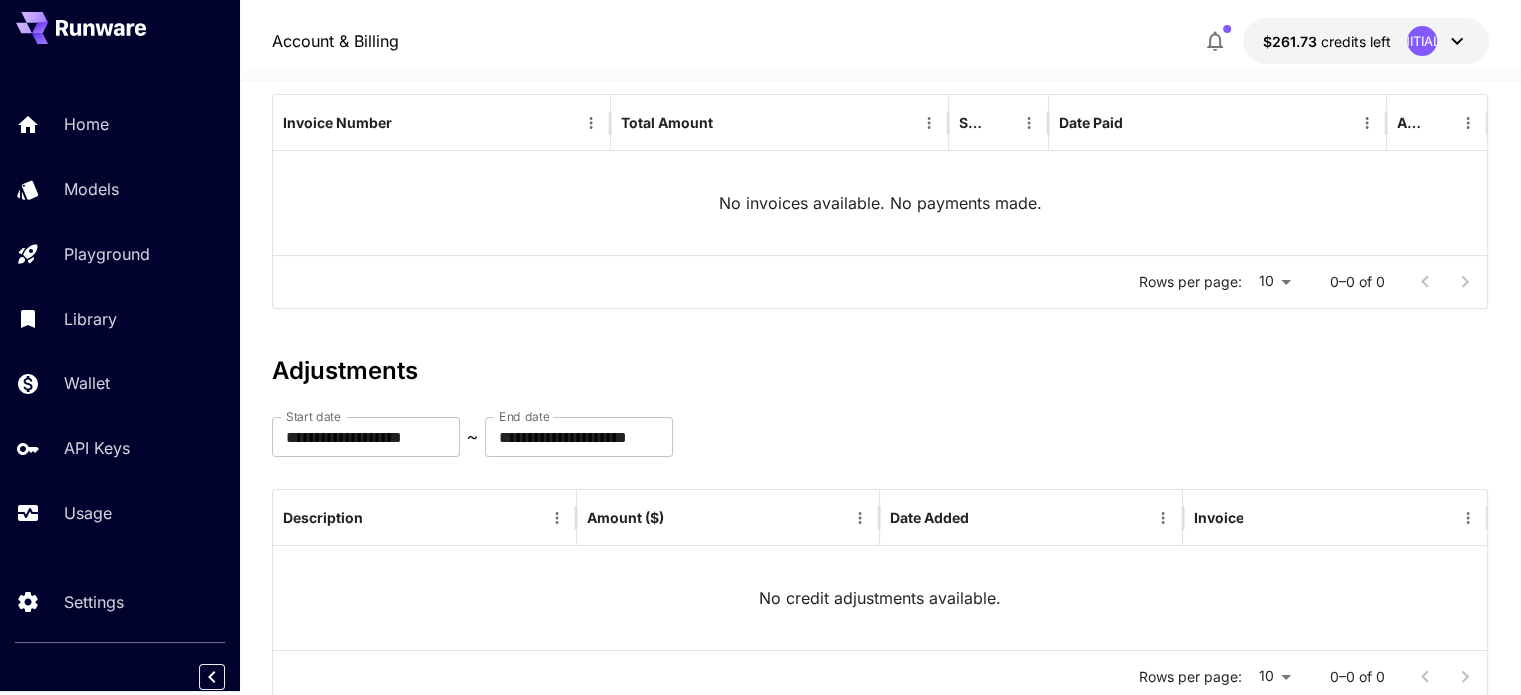scroll, scrollTop: 212, scrollLeft: 0, axis: vertical 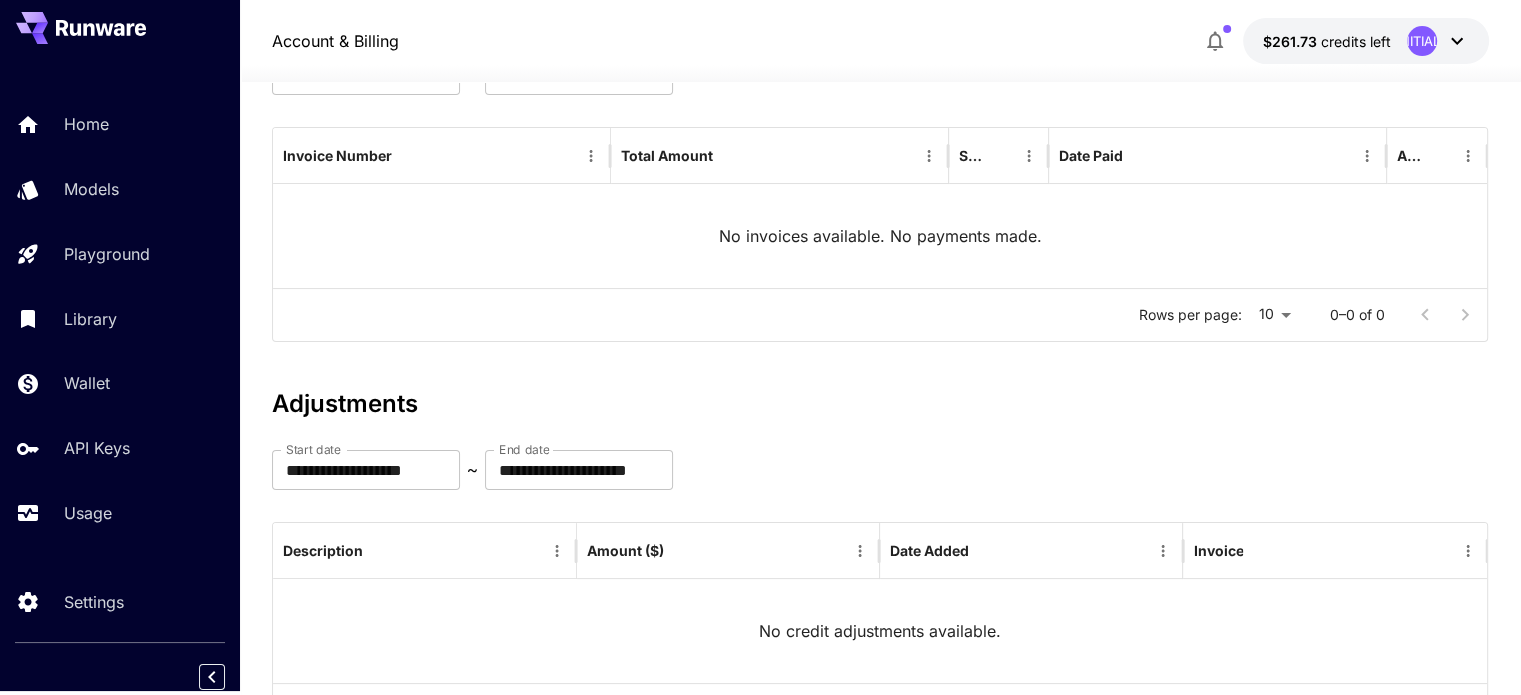 click at bounding box center (1445, 315) 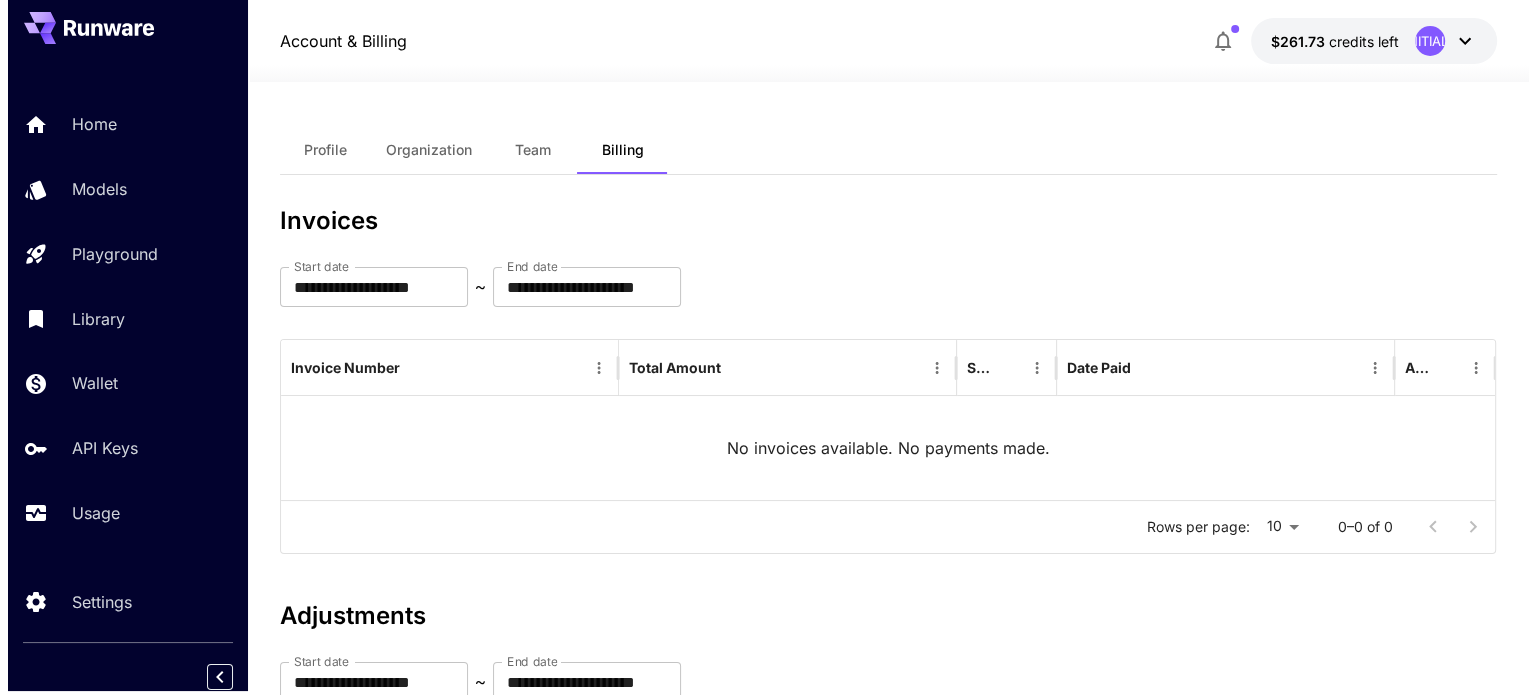 scroll, scrollTop: 0, scrollLeft: 0, axis: both 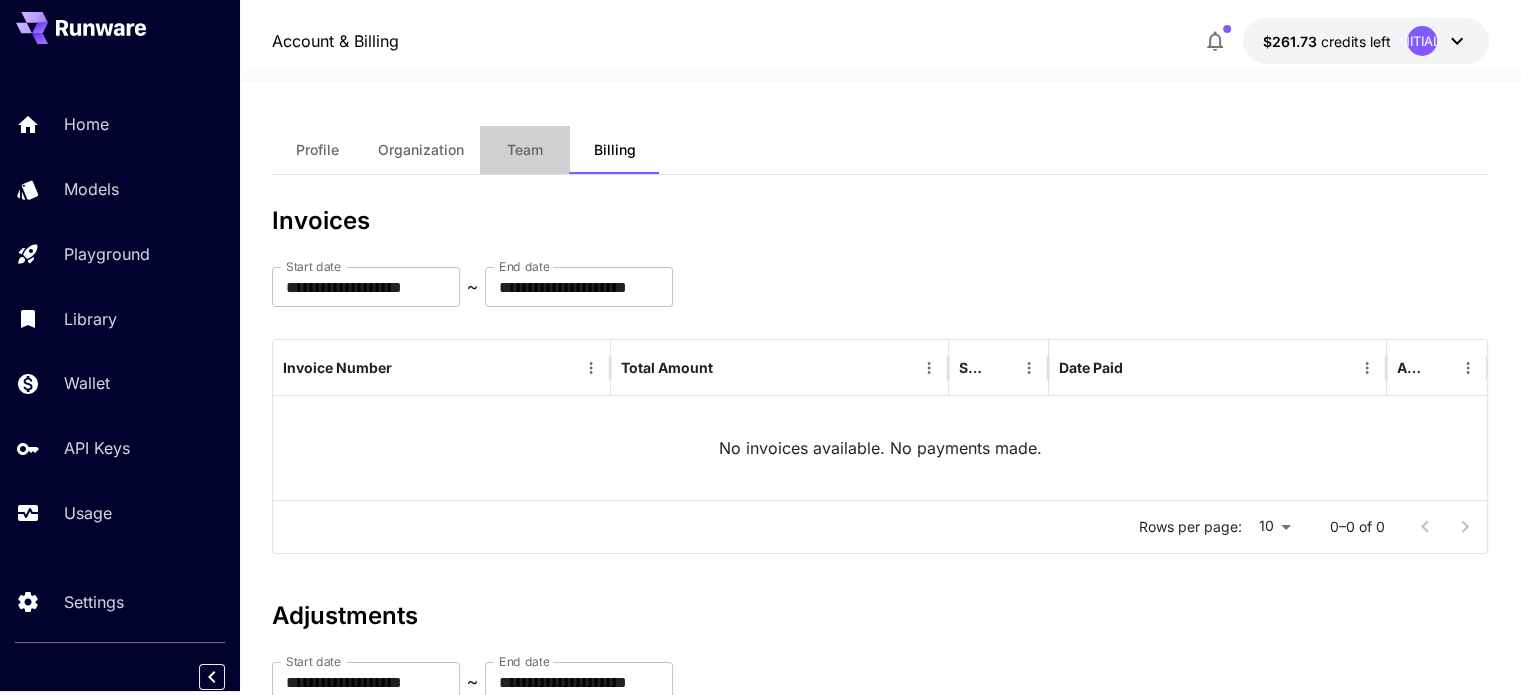 click on "Team" at bounding box center (525, 150) 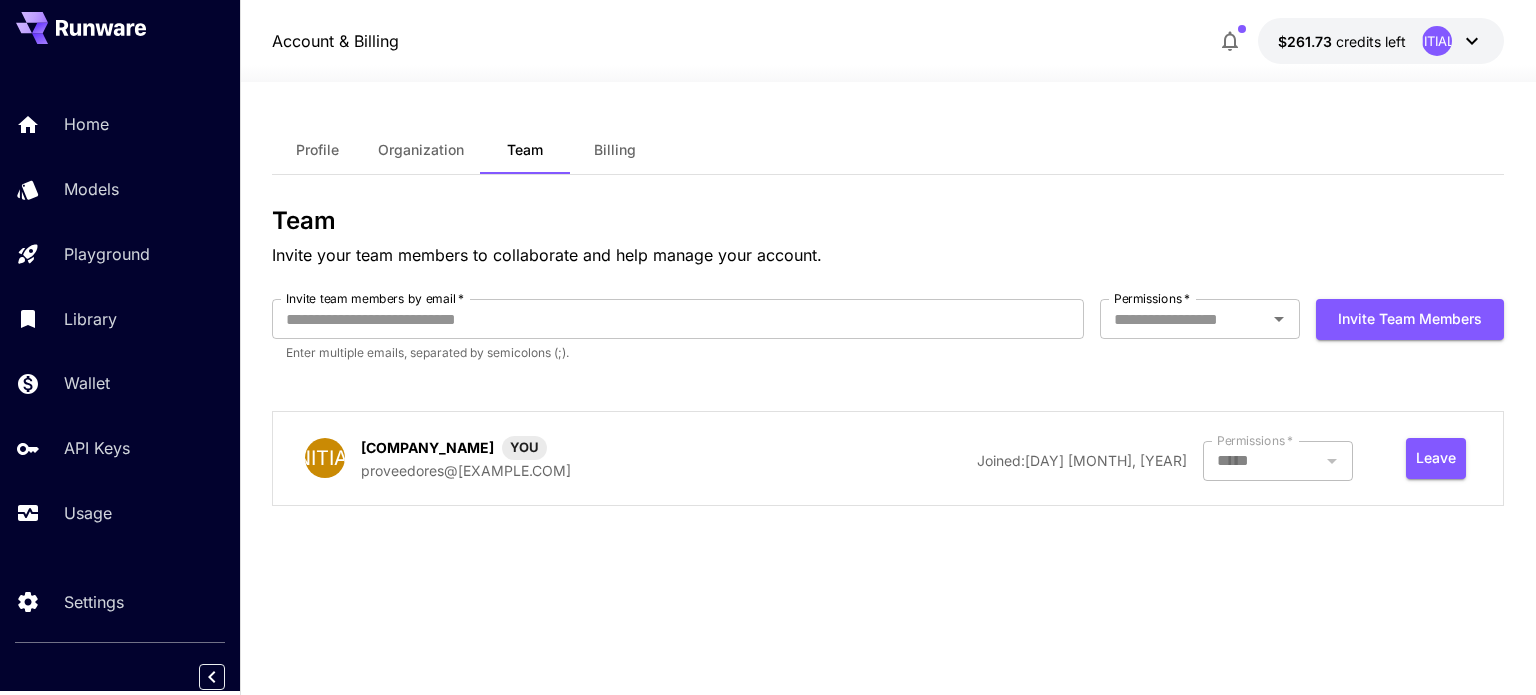 click on "Organization" at bounding box center [421, 150] 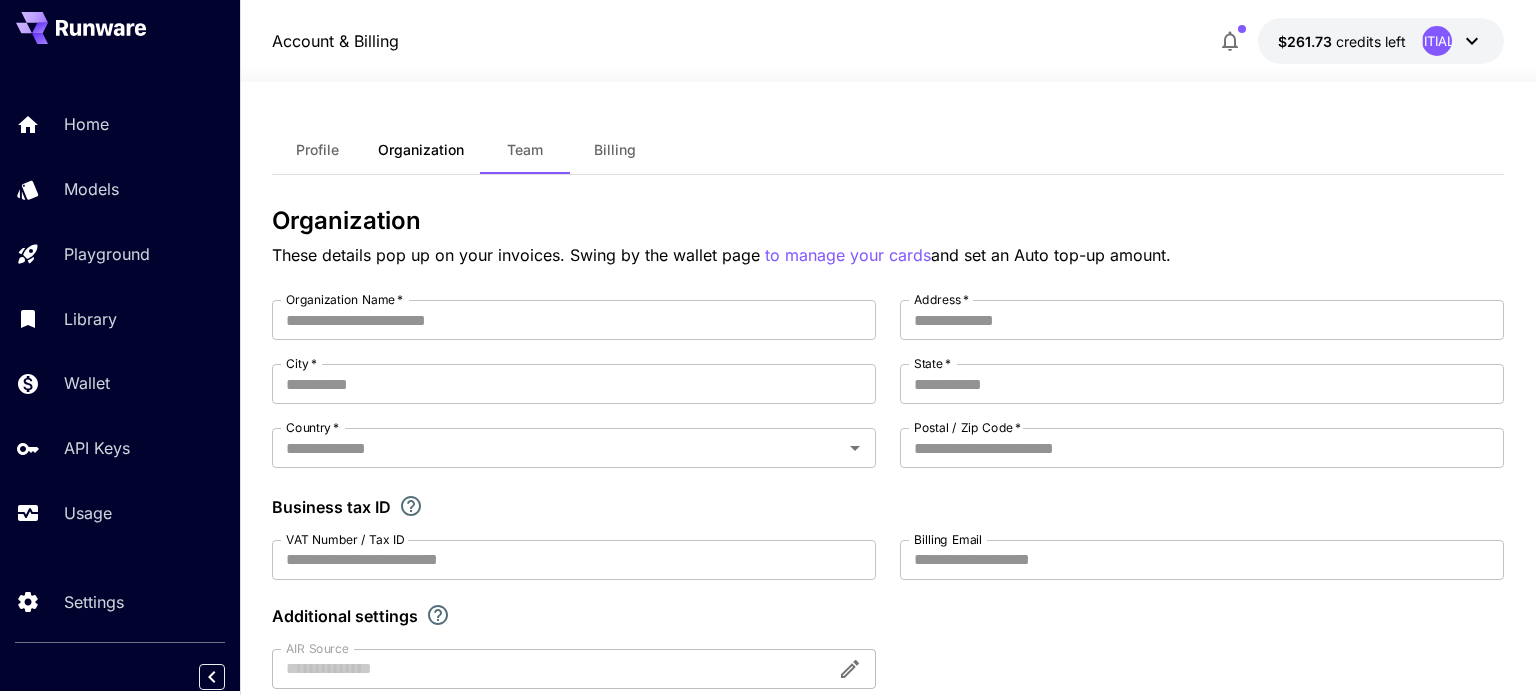 type on "**********" 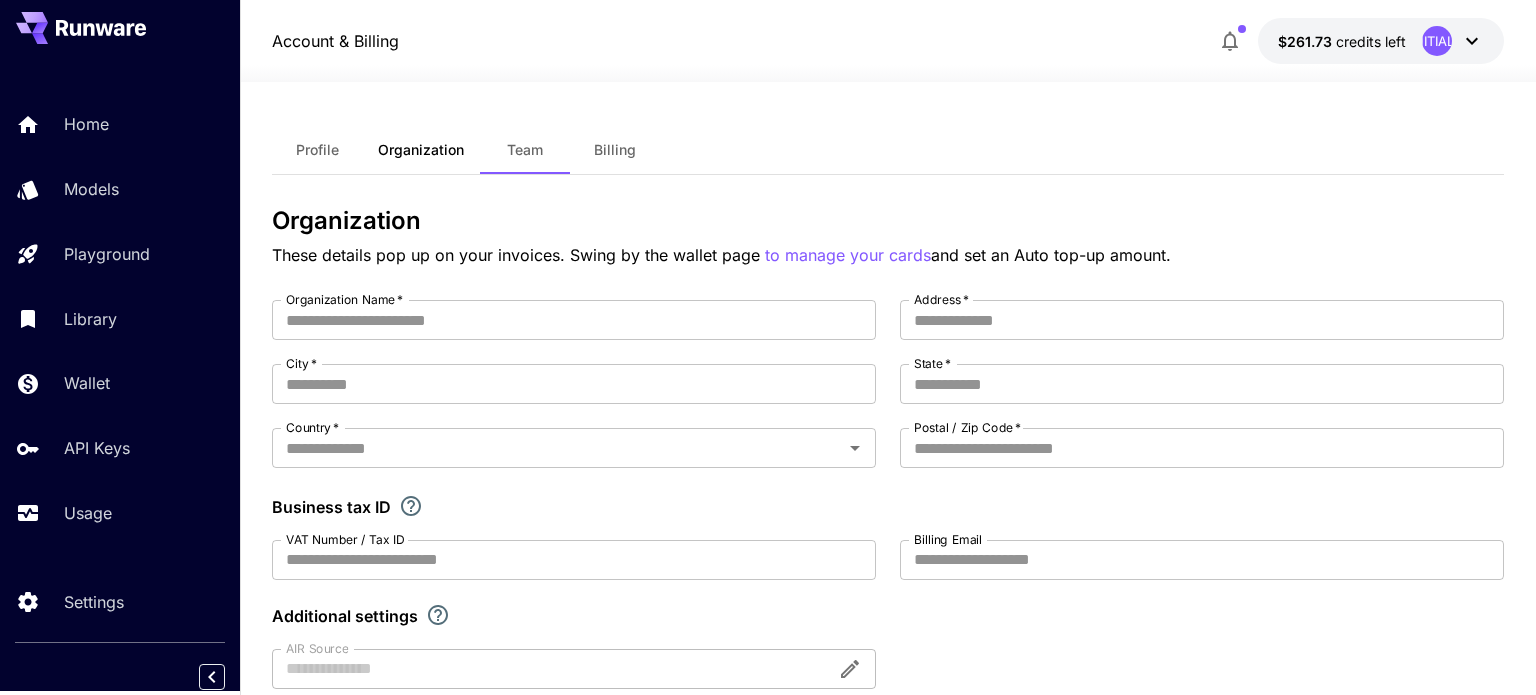 type on "**********" 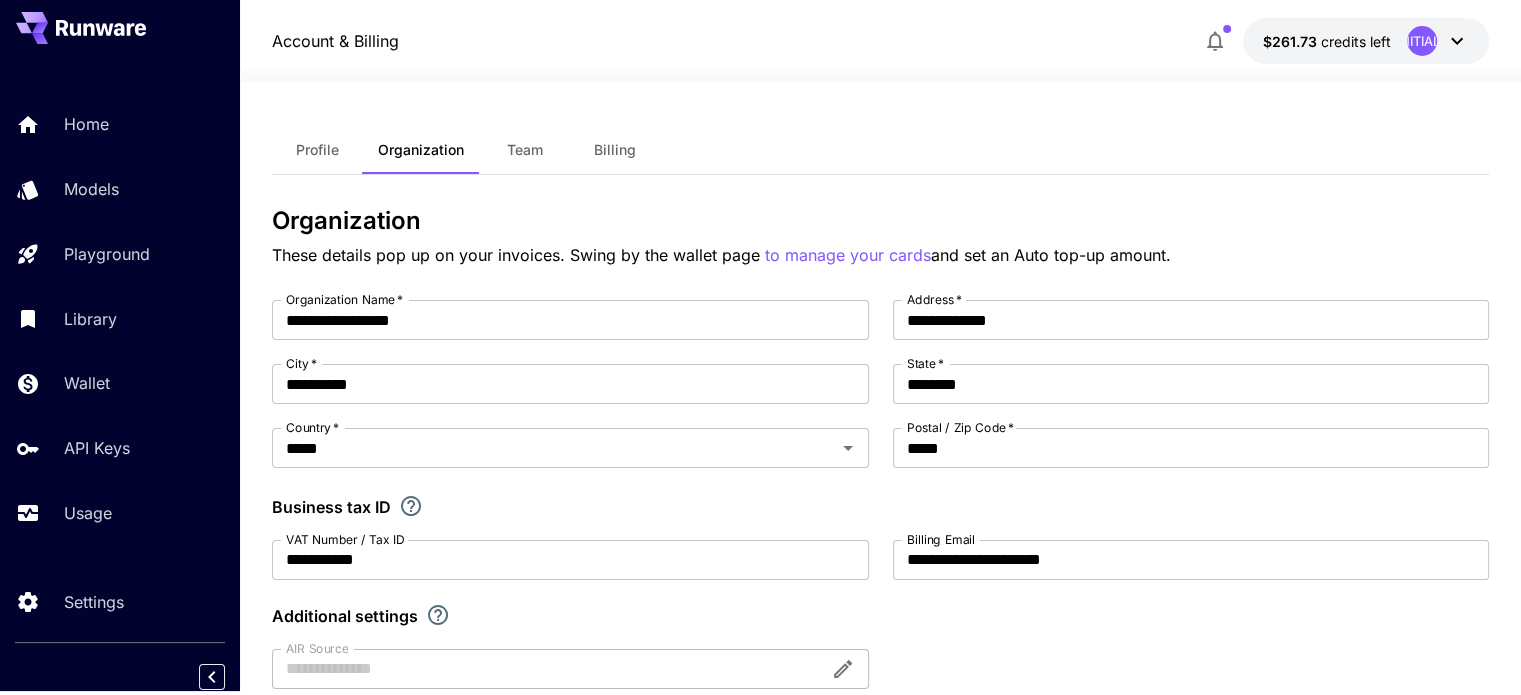 click on "Profile" at bounding box center (317, 150) 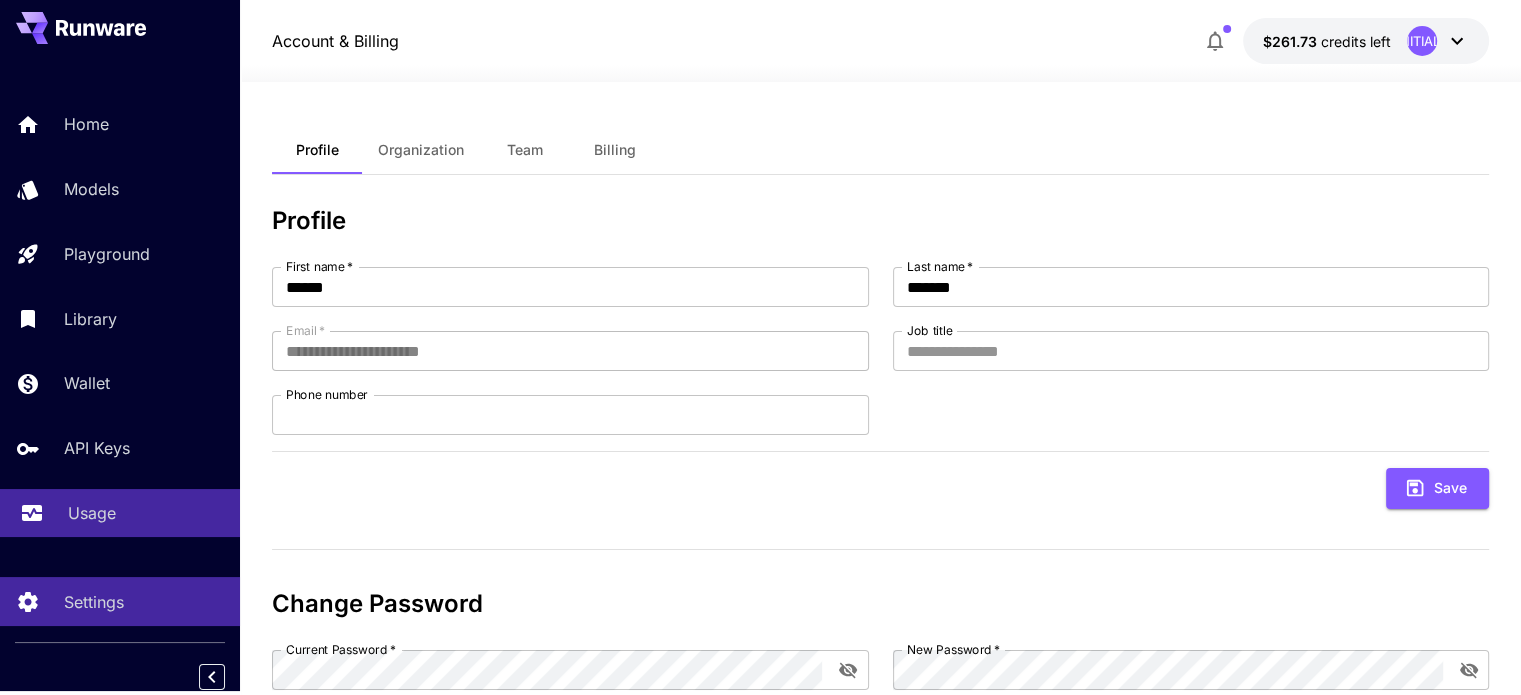click on "Usage" at bounding box center (92, 513) 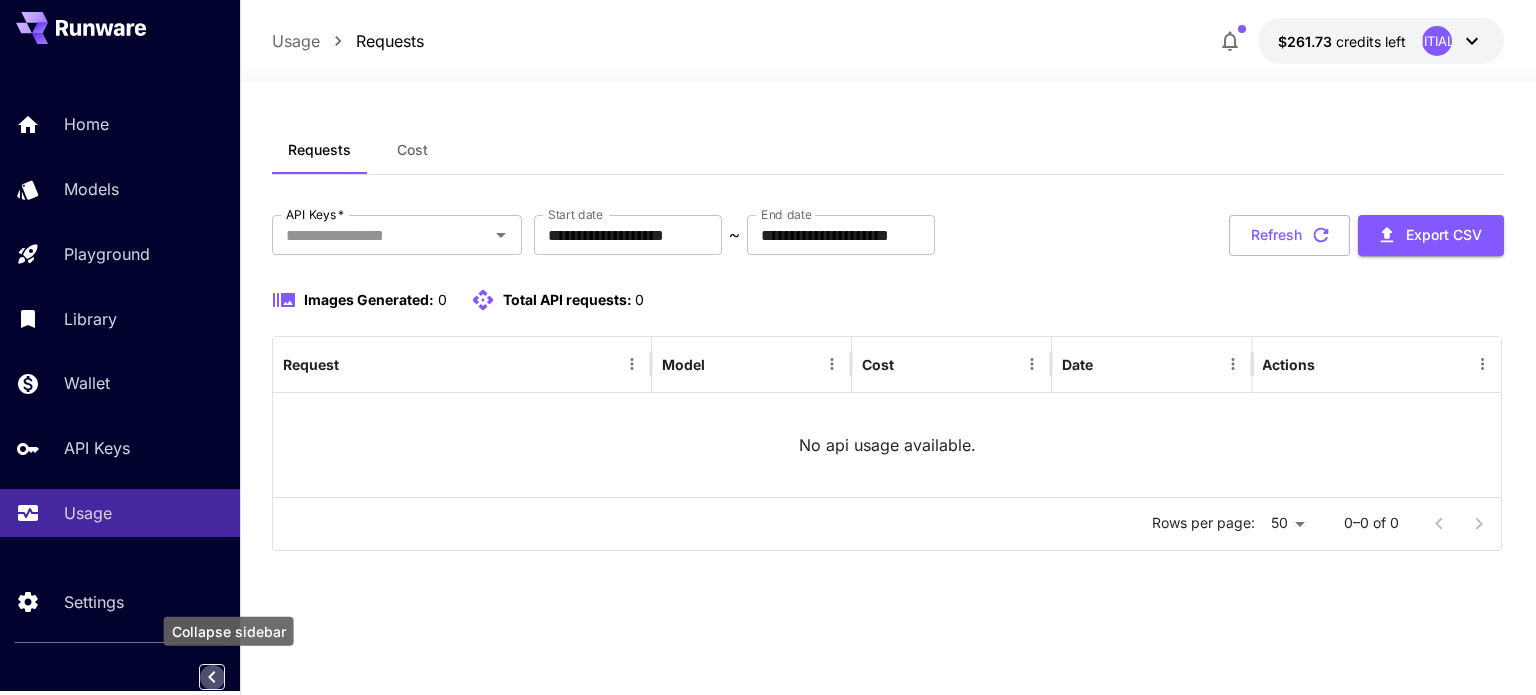 click 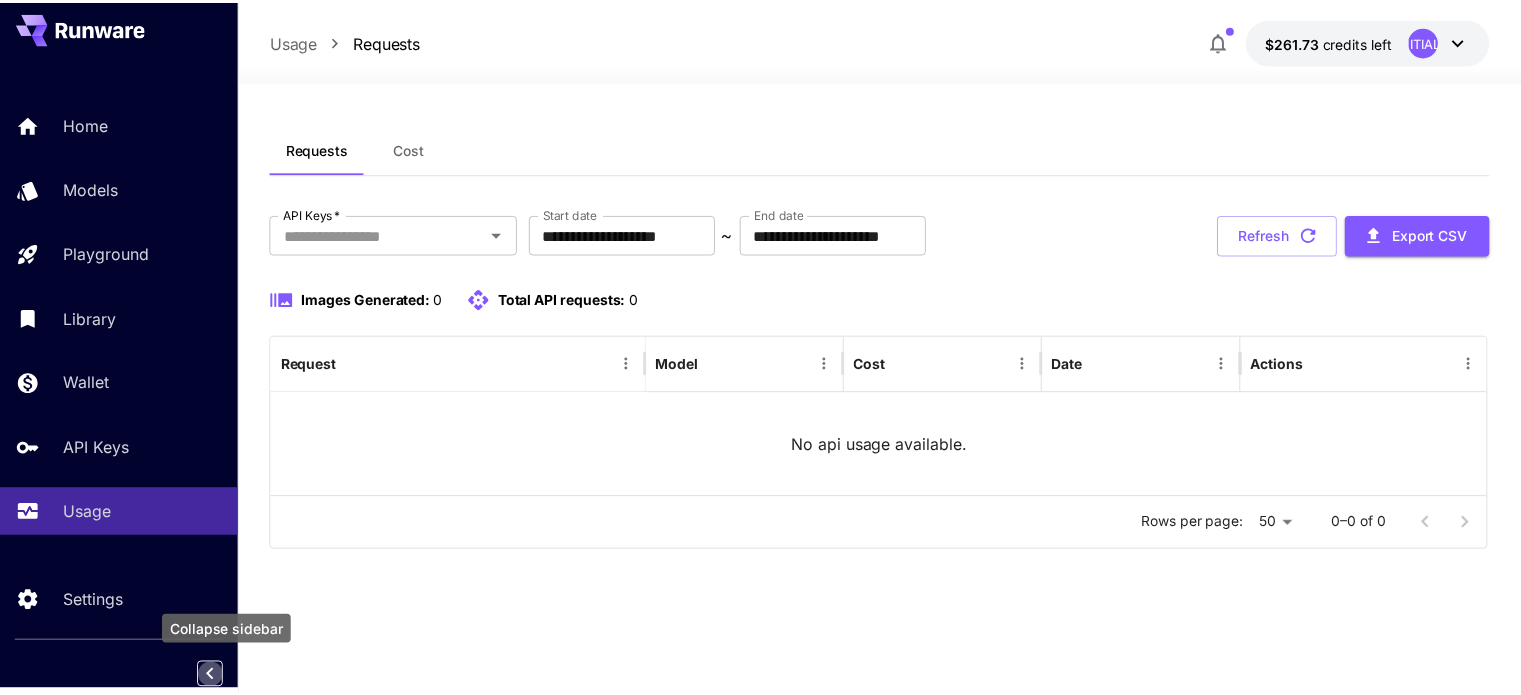 scroll, scrollTop: 0, scrollLeft: 0, axis: both 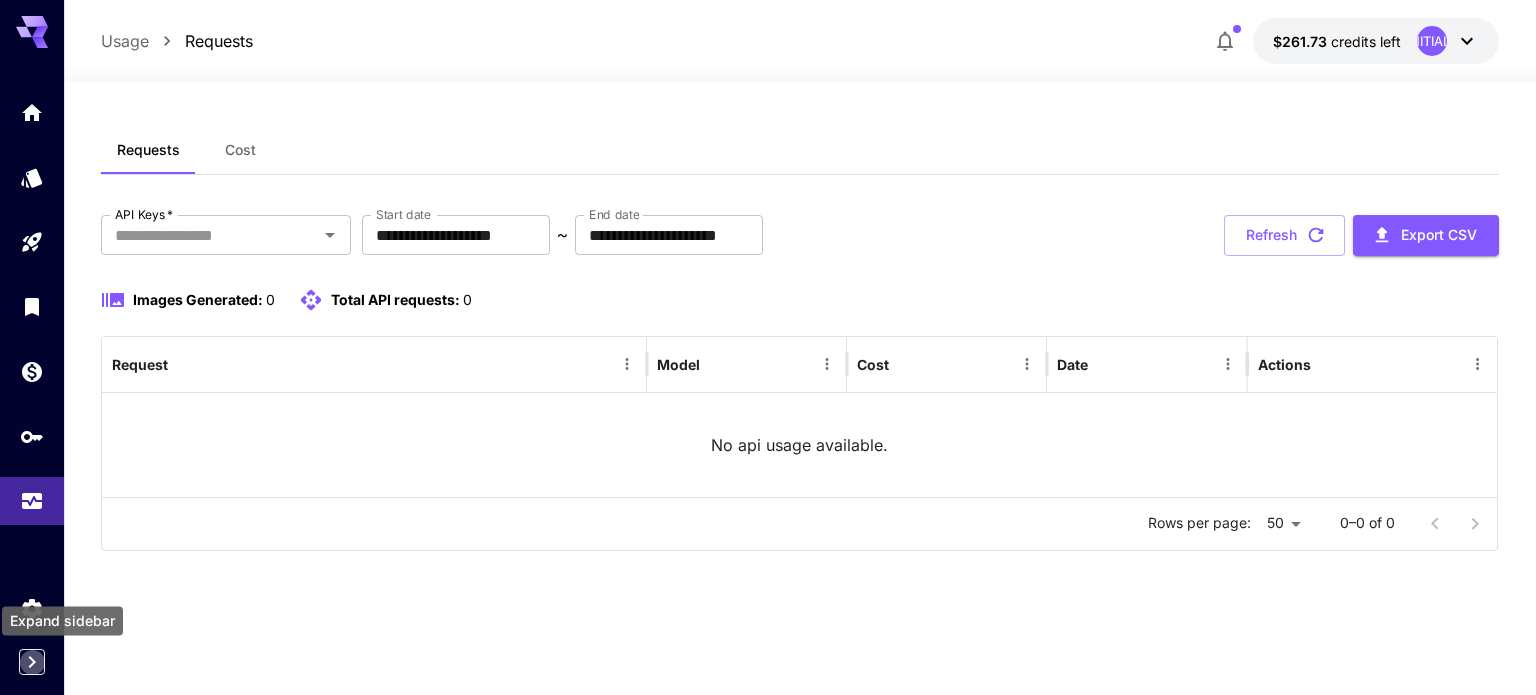 click 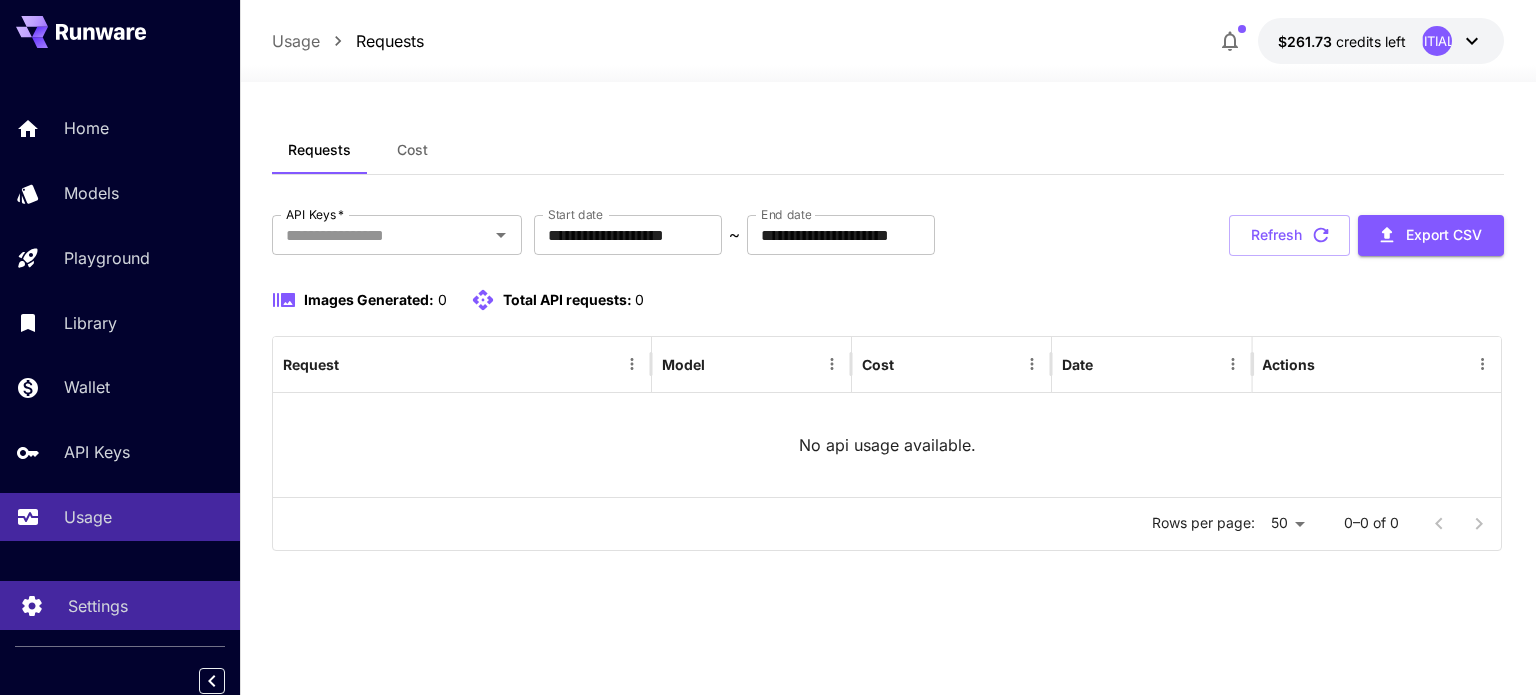 click on "Settings" at bounding box center [120, 605] 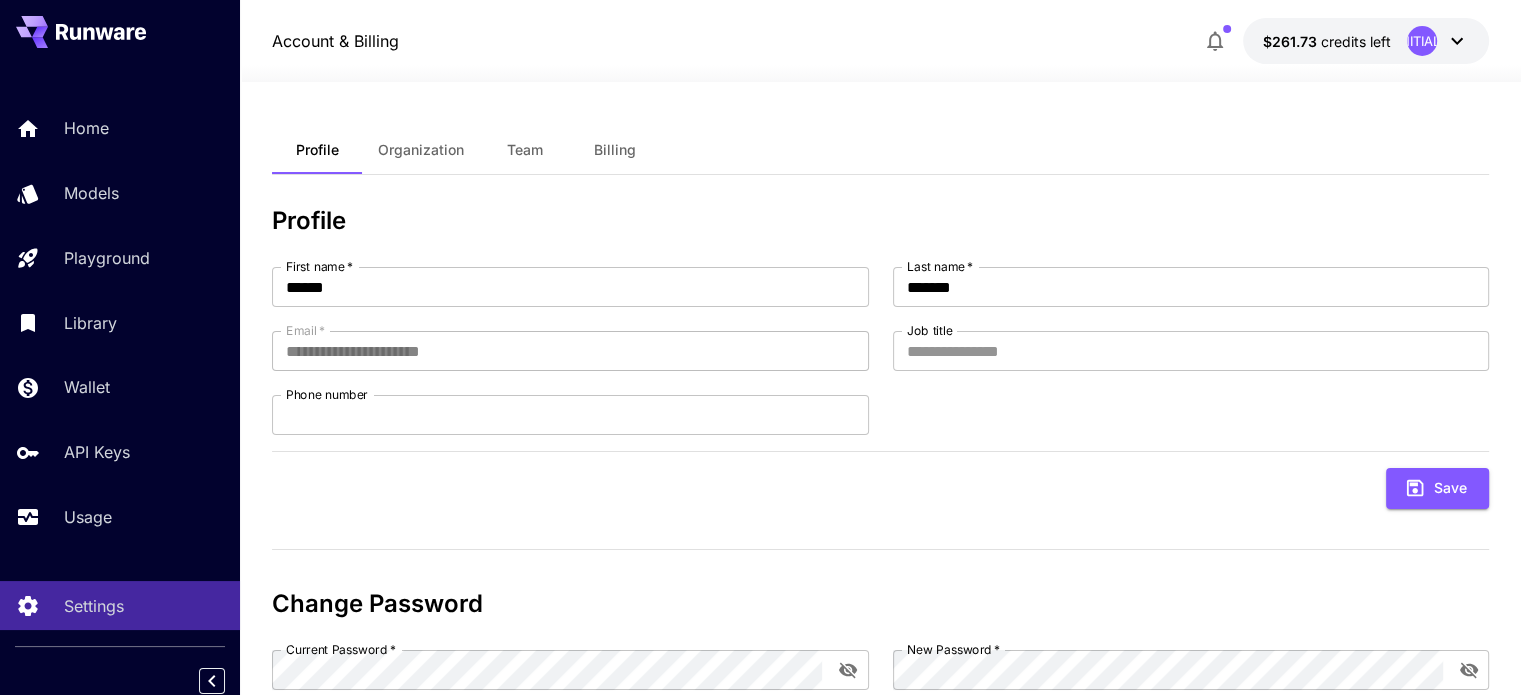 click 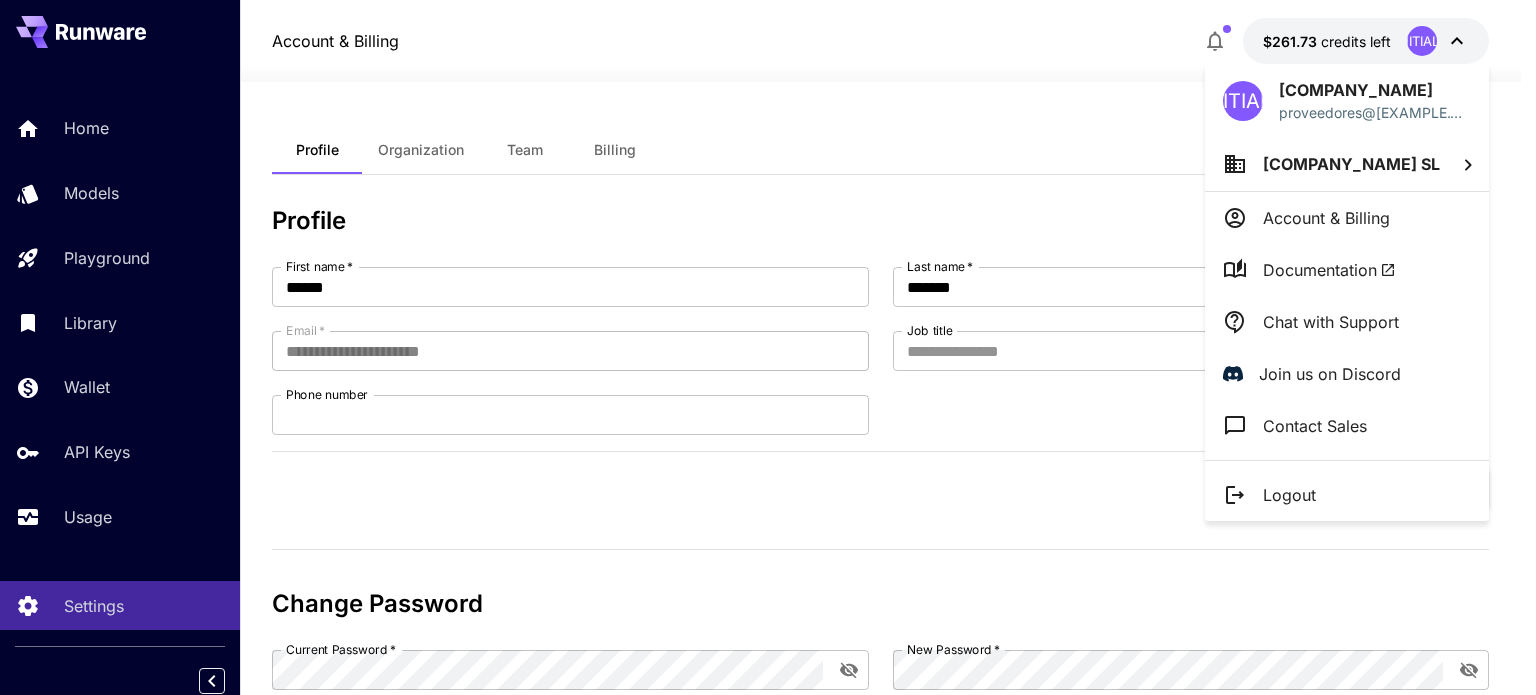 click on "Account & Billing" at bounding box center (1326, 218) 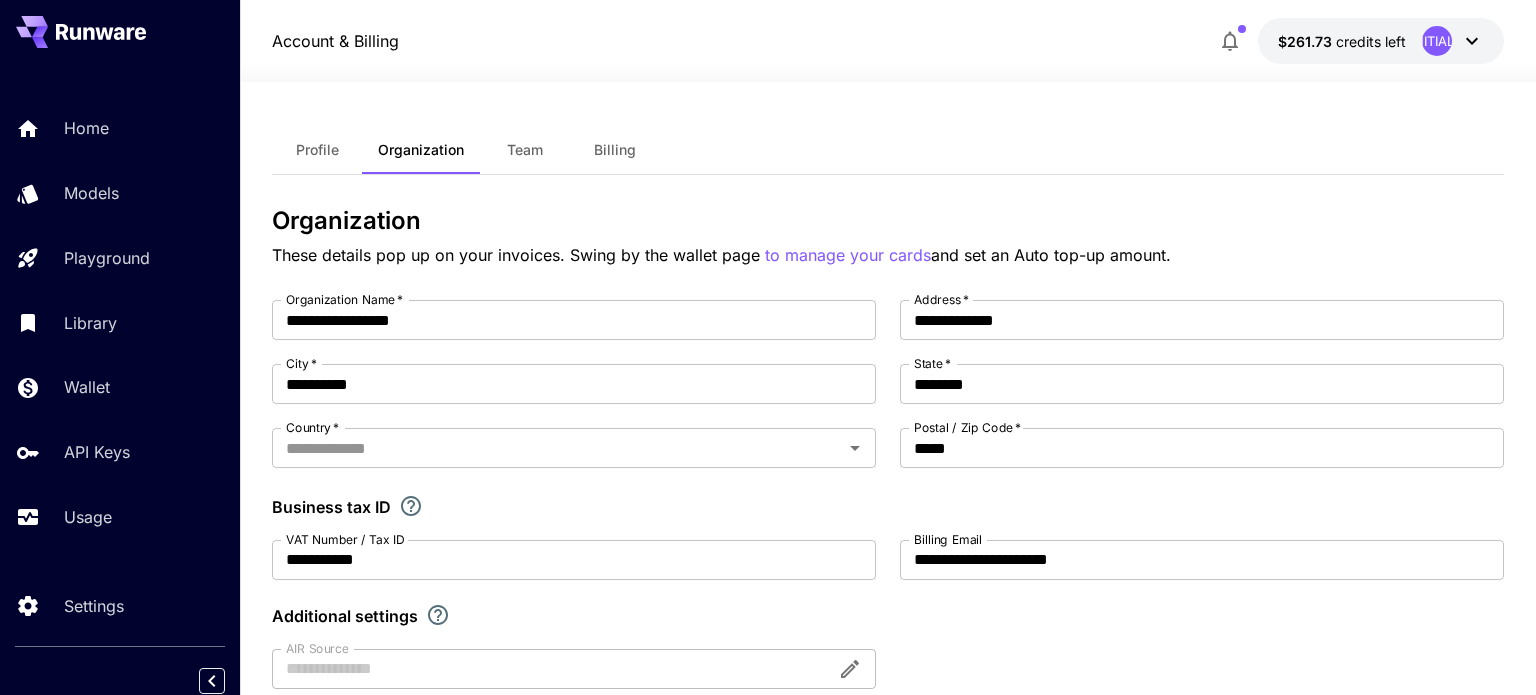 type on "*****" 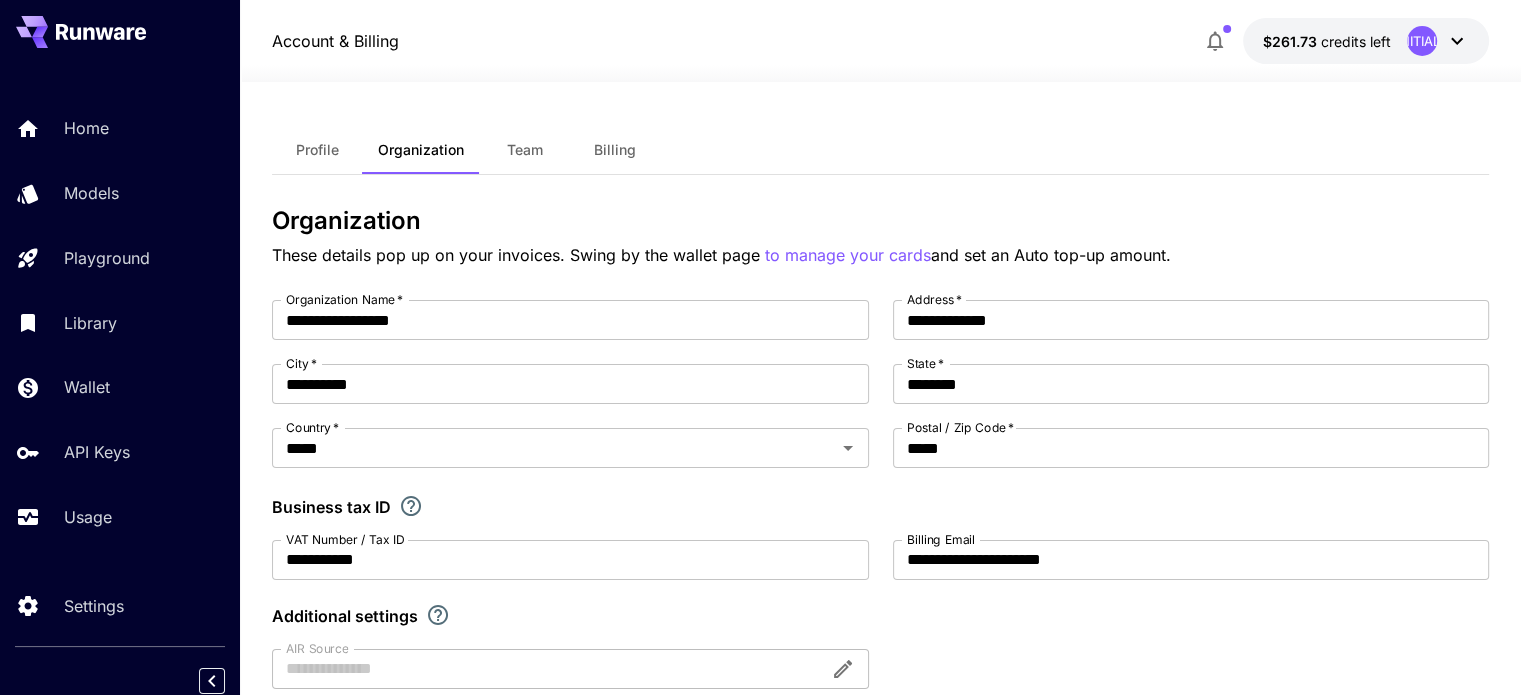 click on "Billing" at bounding box center (615, 150) 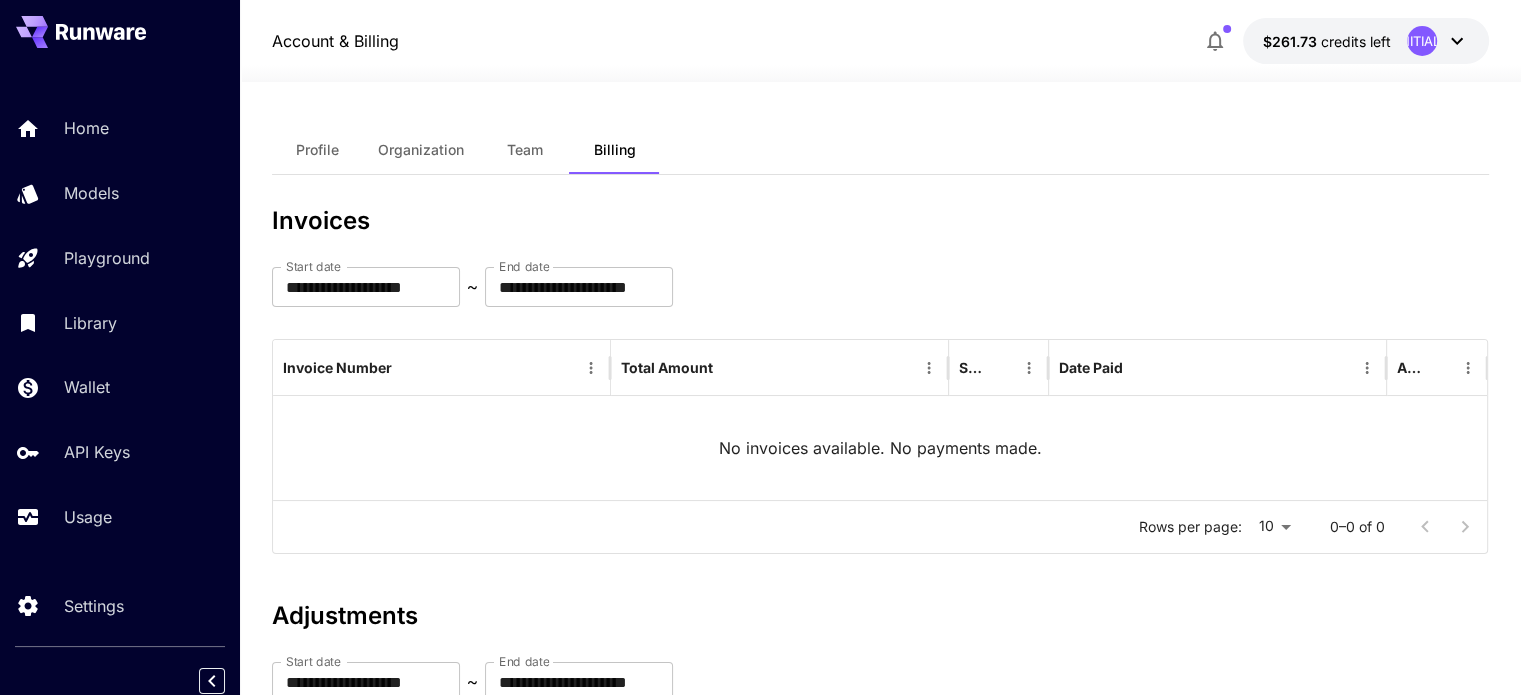 click 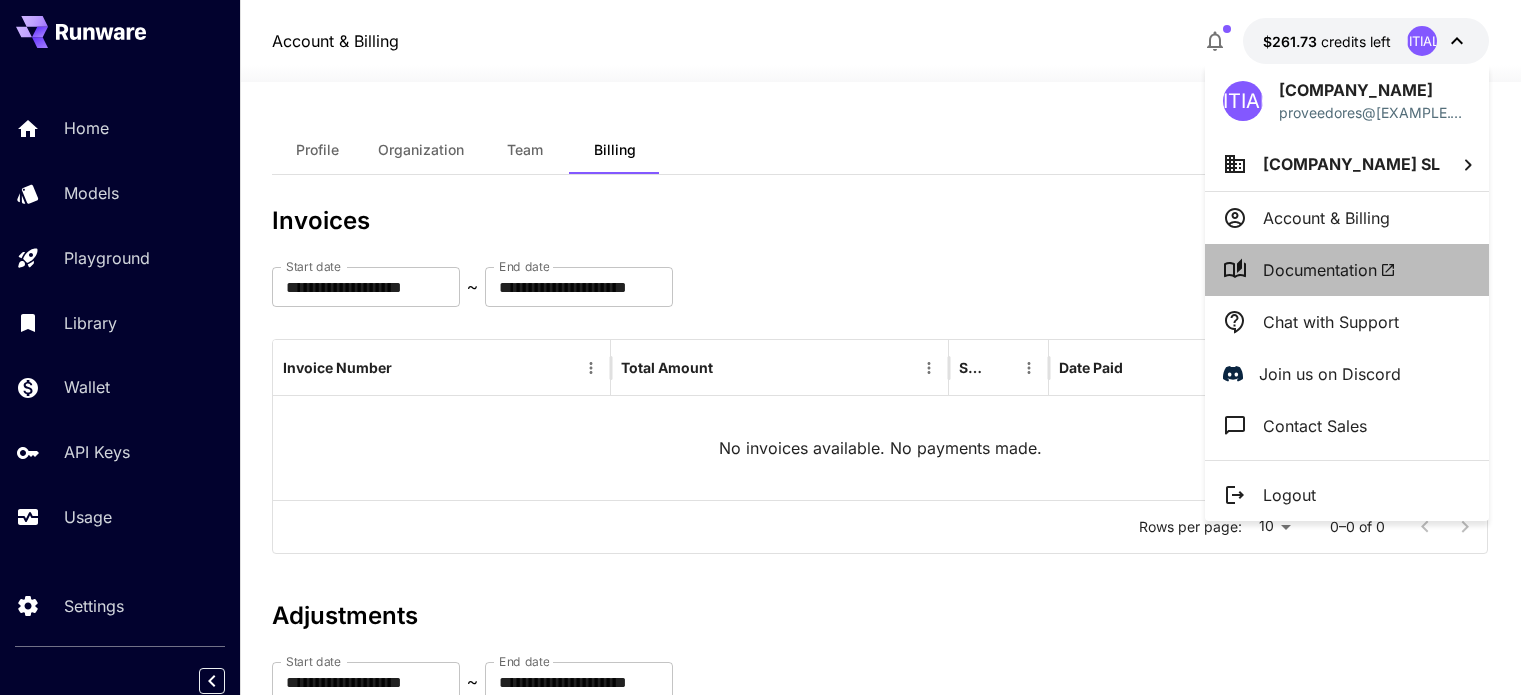 click on "Documentation" at bounding box center (1329, 270) 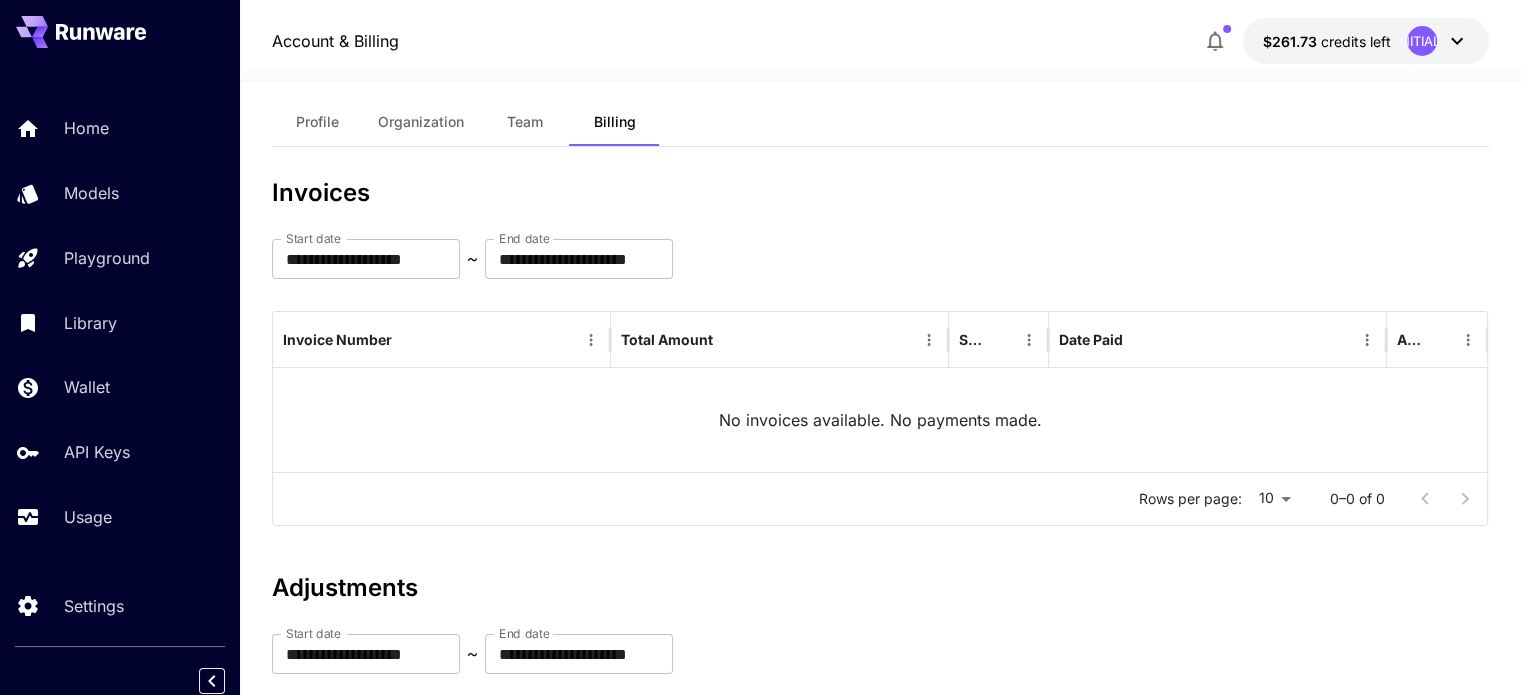 scroll, scrollTop: 0, scrollLeft: 0, axis: both 